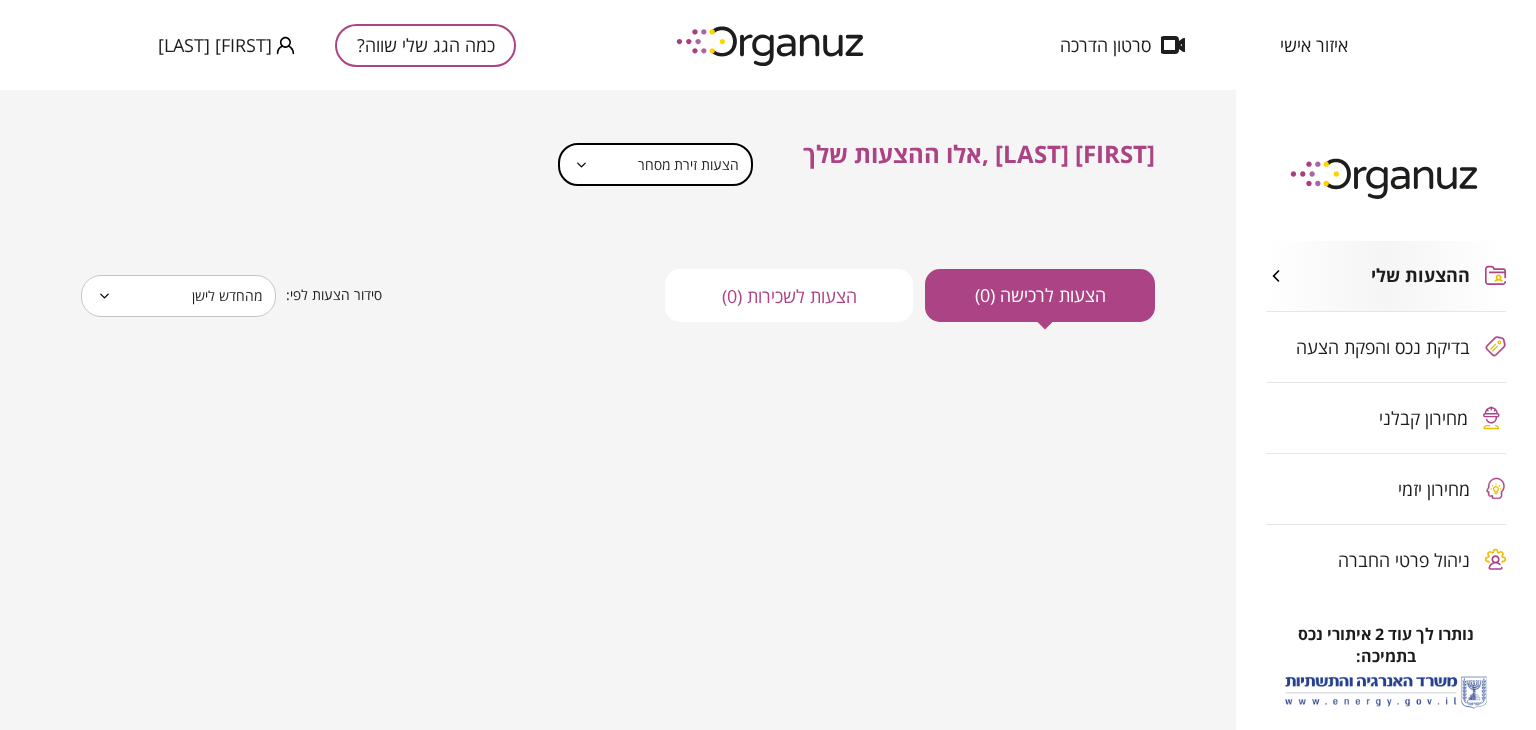 scroll, scrollTop: 0, scrollLeft: 0, axis: both 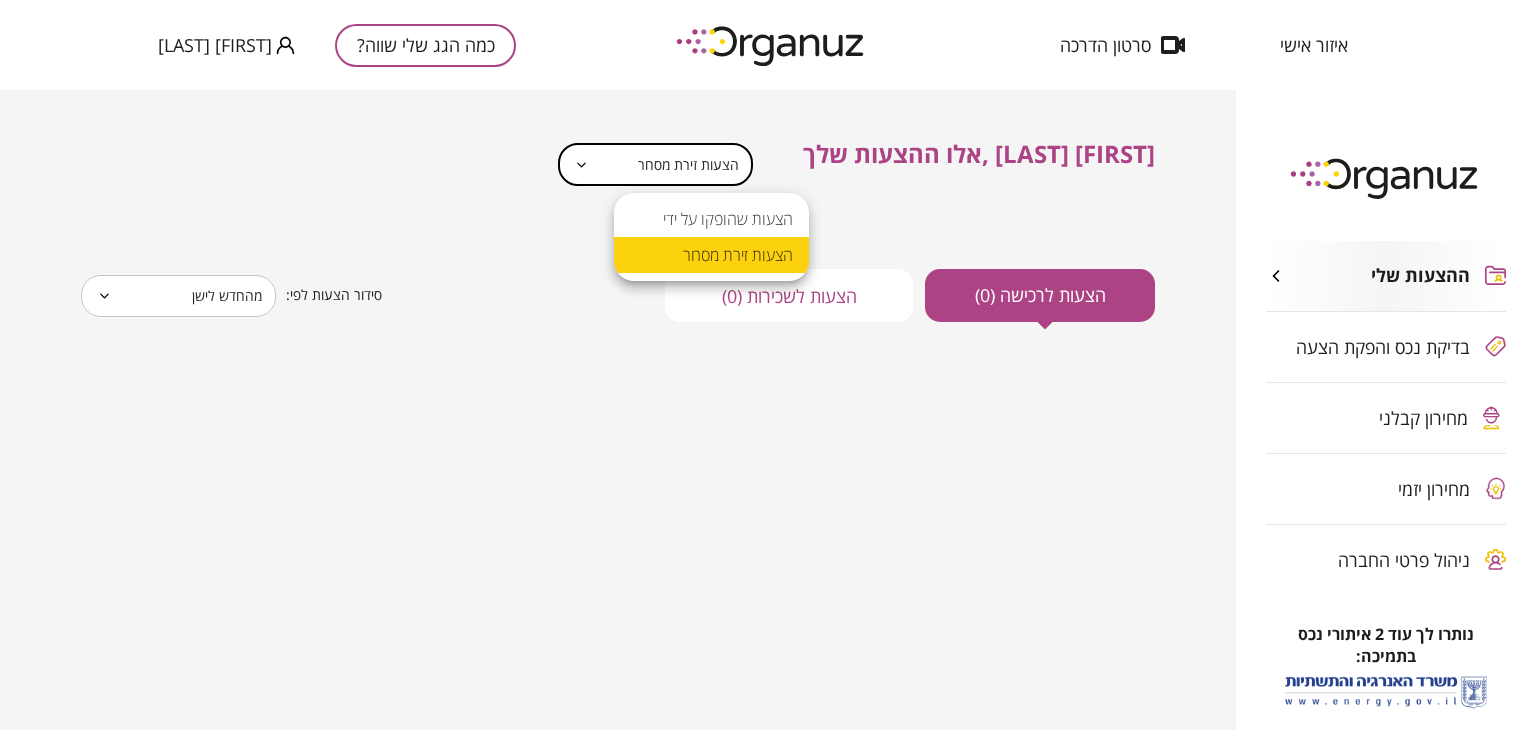 click on "**********" at bounding box center [768, 365] 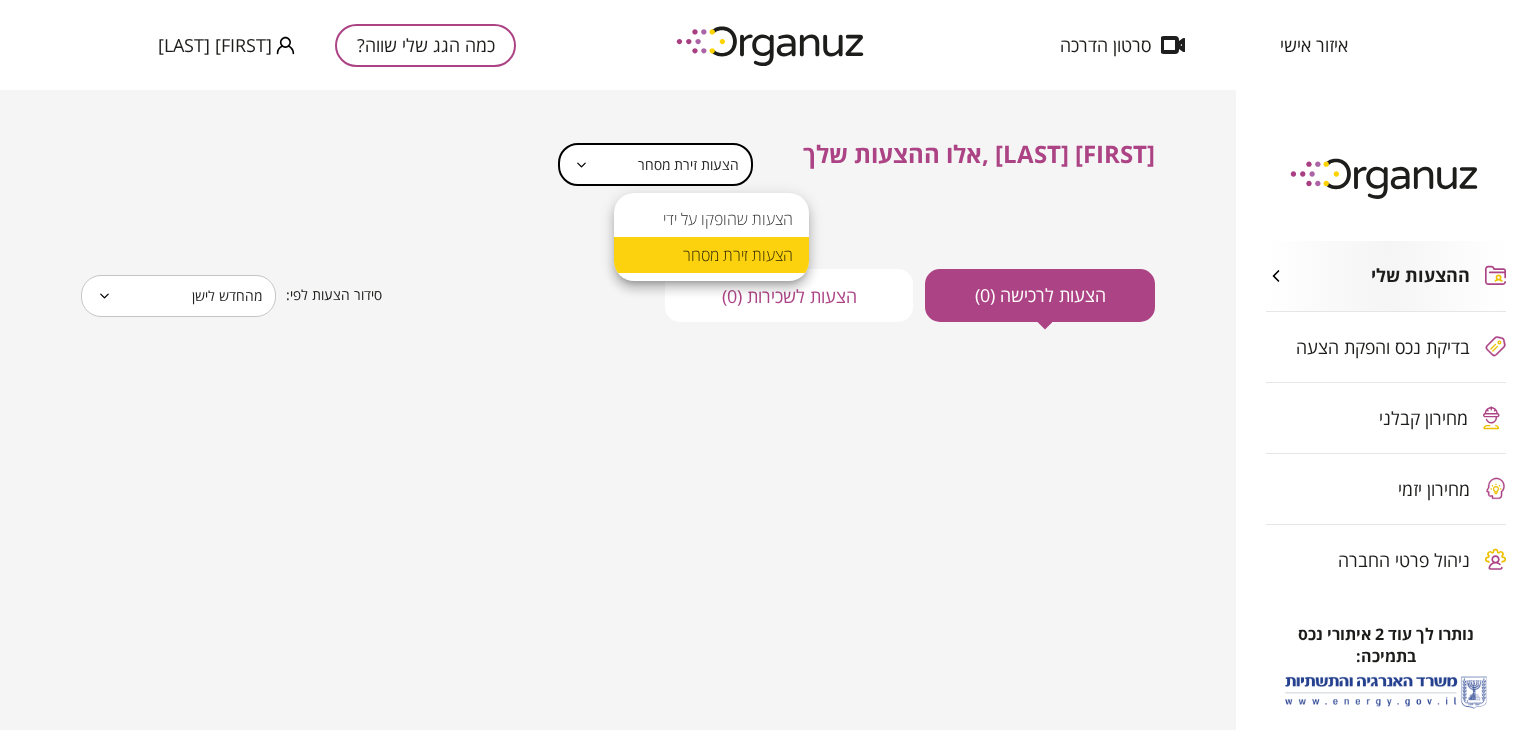 click on "הצעות זירת מסחר" at bounding box center [711, 255] 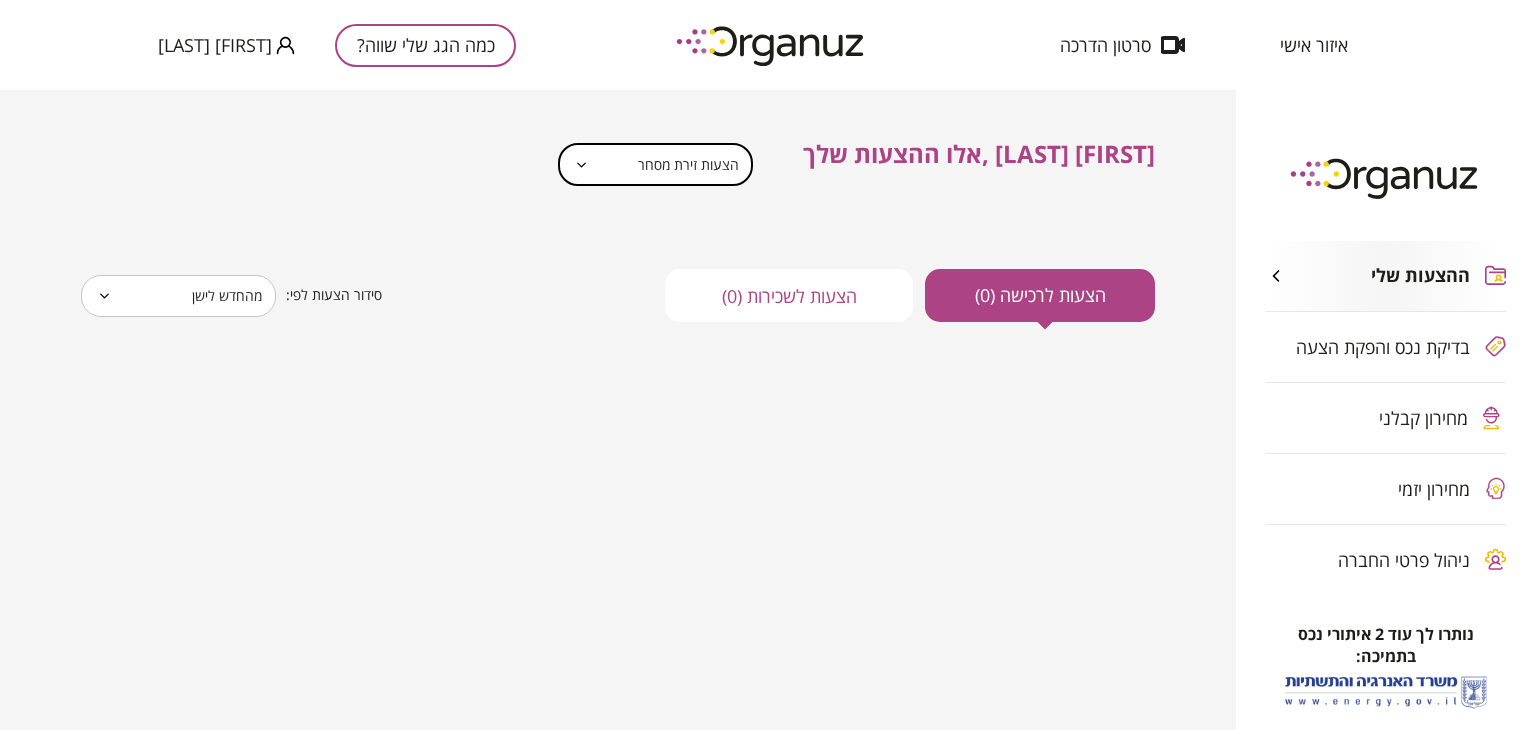 click on "**********" at bounding box center (768, 365) 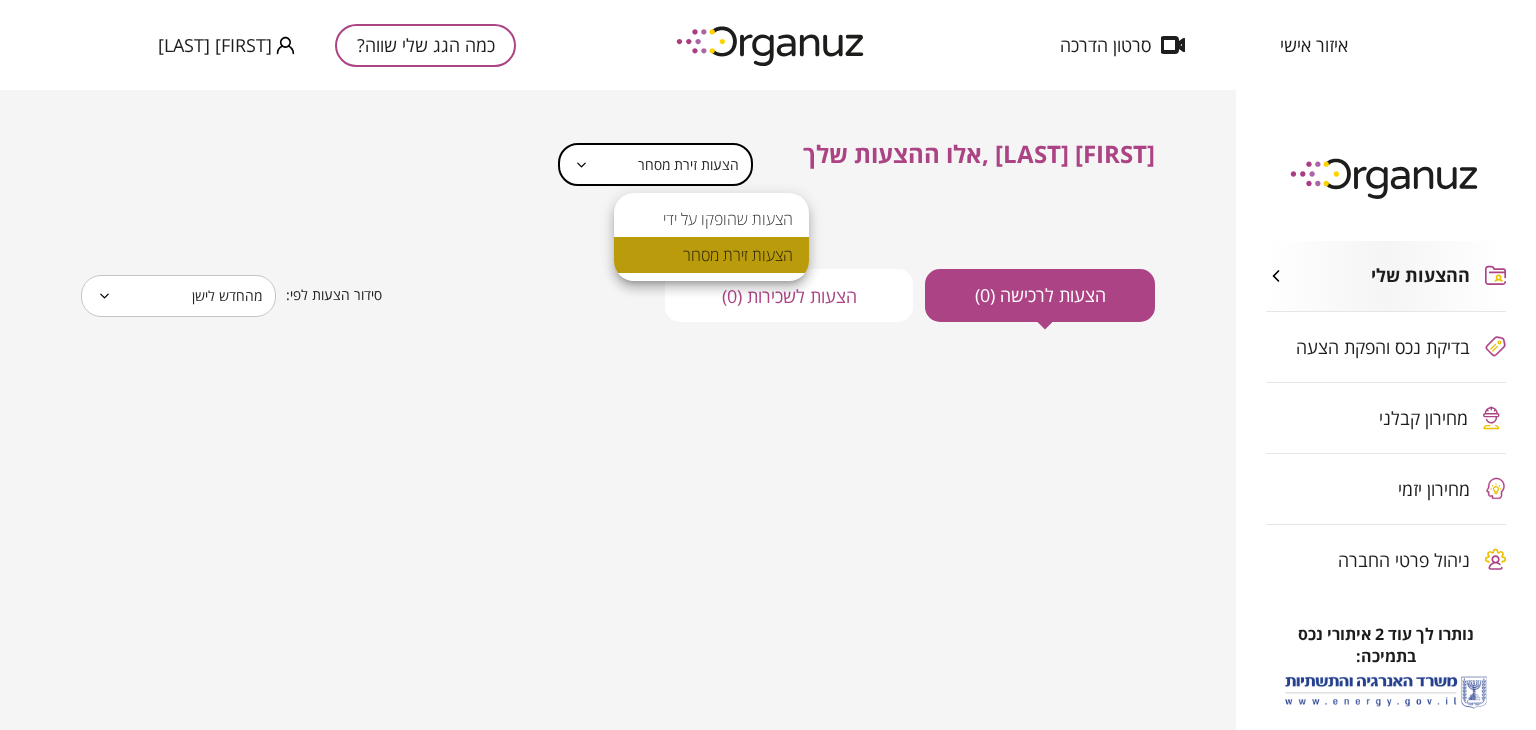 click on "הצעות זירת מסחר" at bounding box center [711, 255] 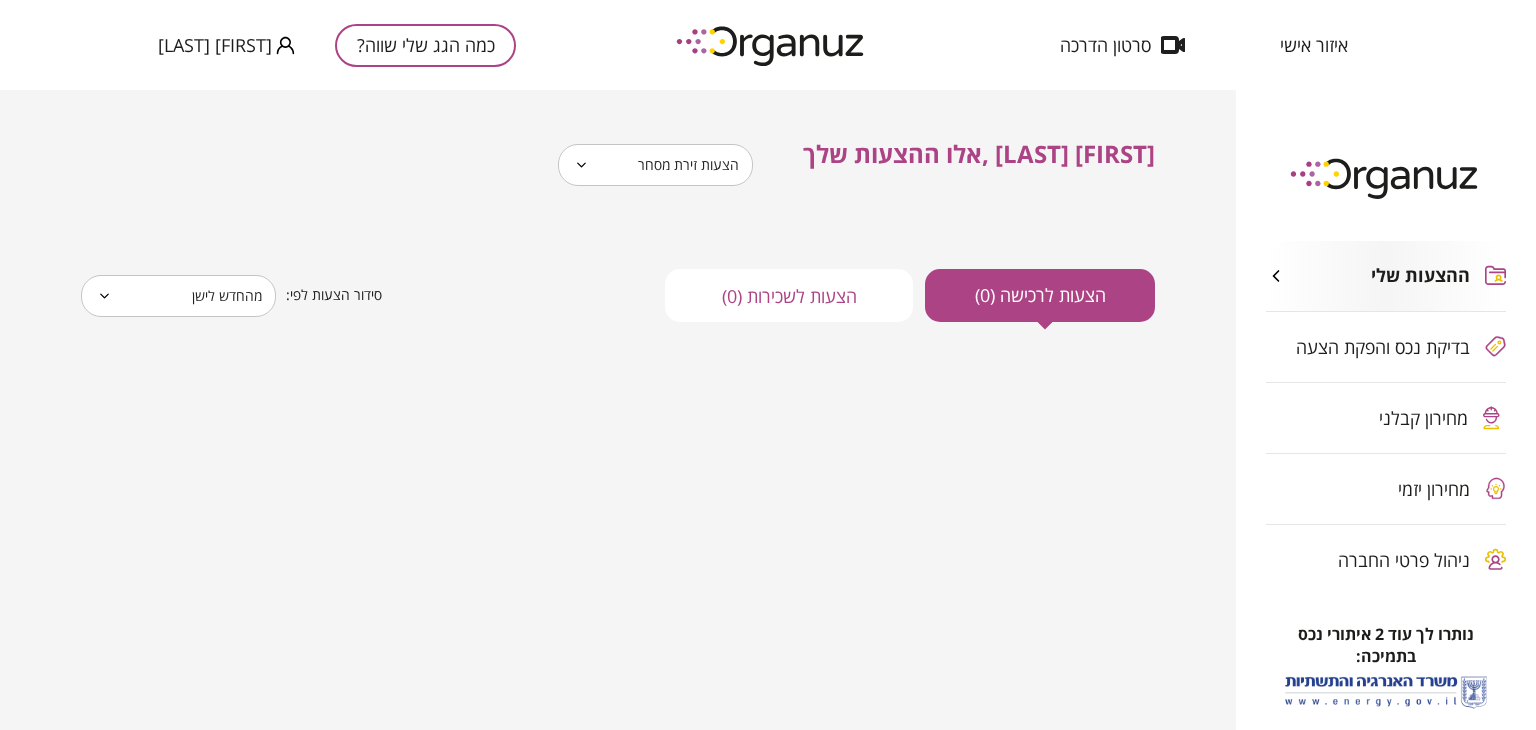 click on "הצעות לרכישה  (0) הצעות לשכירות (0) סידור הצעות לפי: מהחדש לישן * ​" at bounding box center (618, 275) 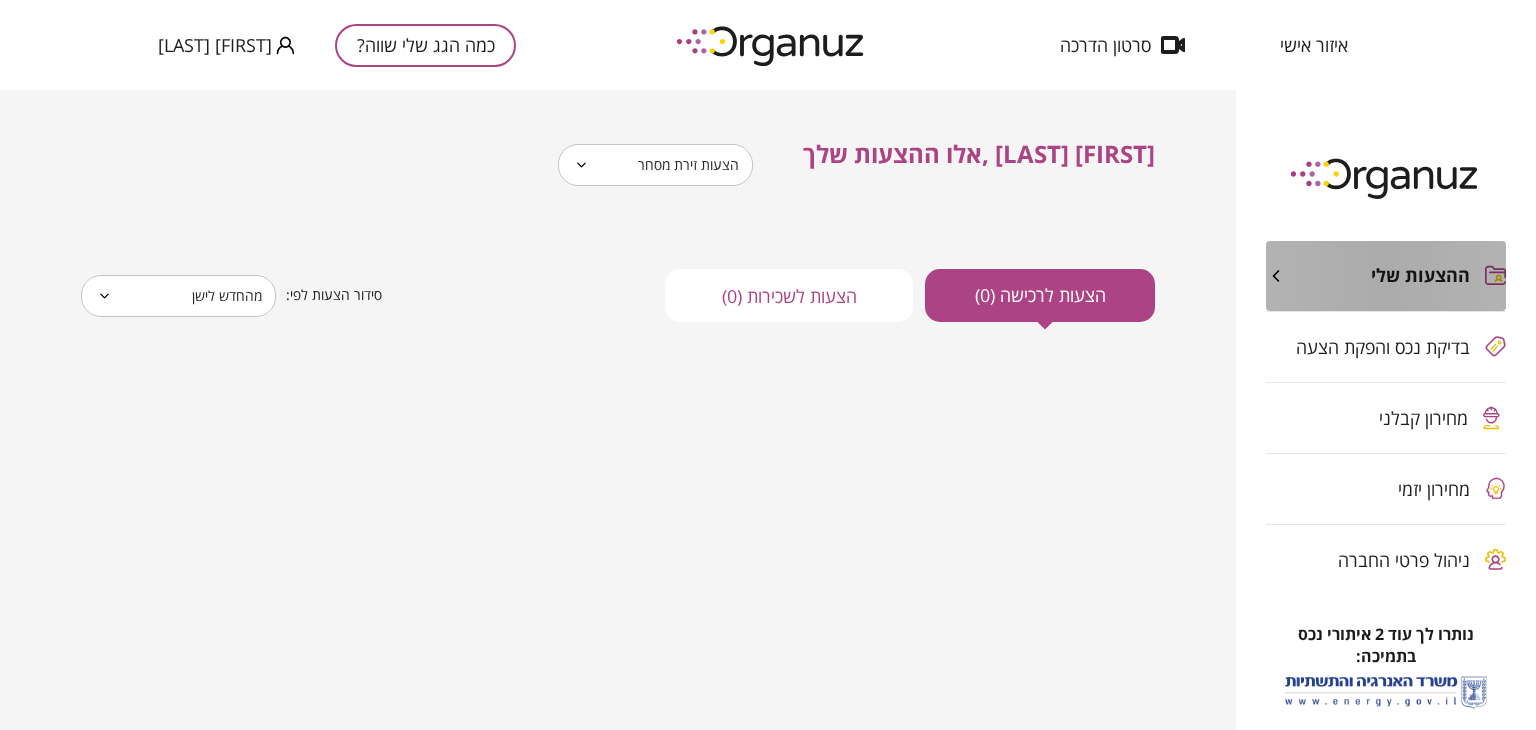 click on "ההצעות שלי" at bounding box center [1368, 276] 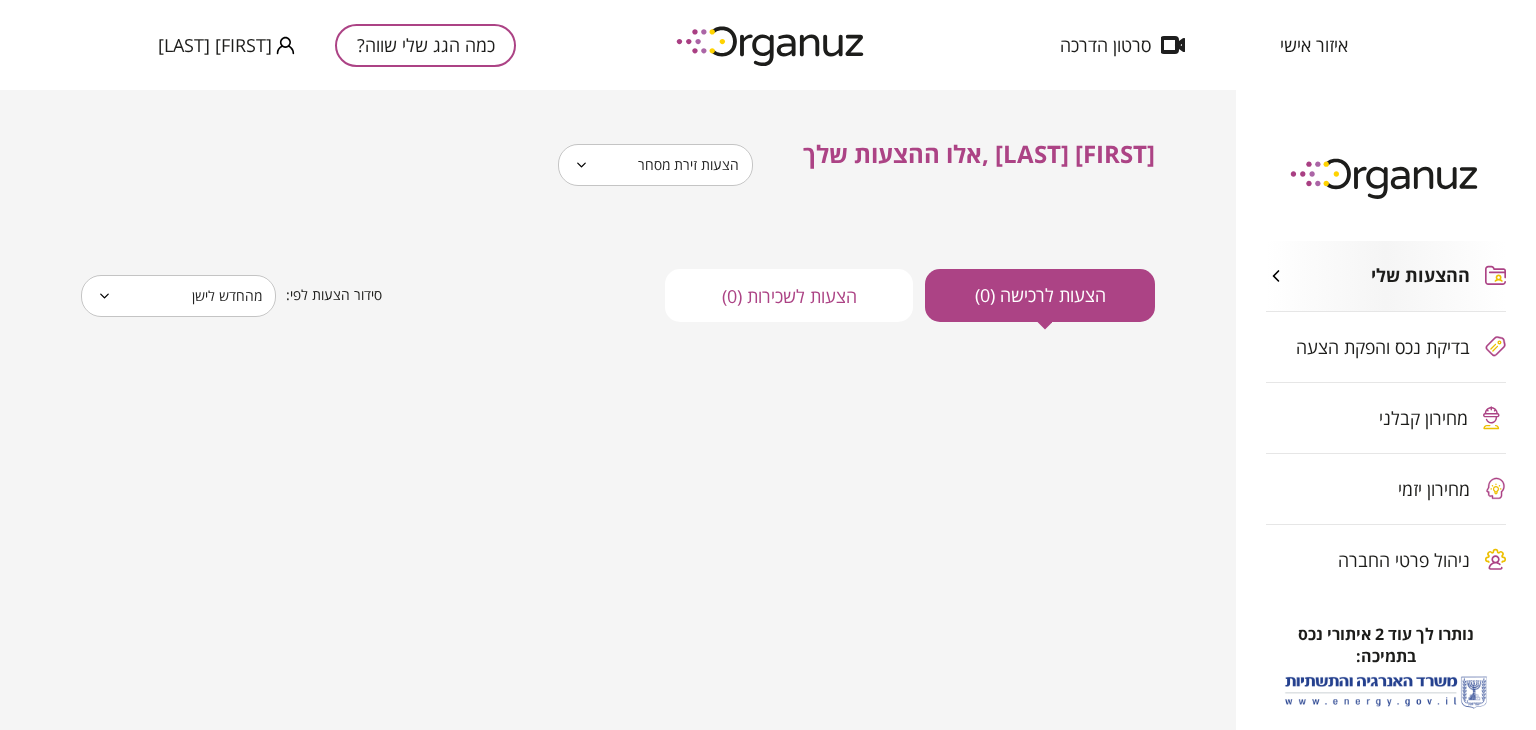 click 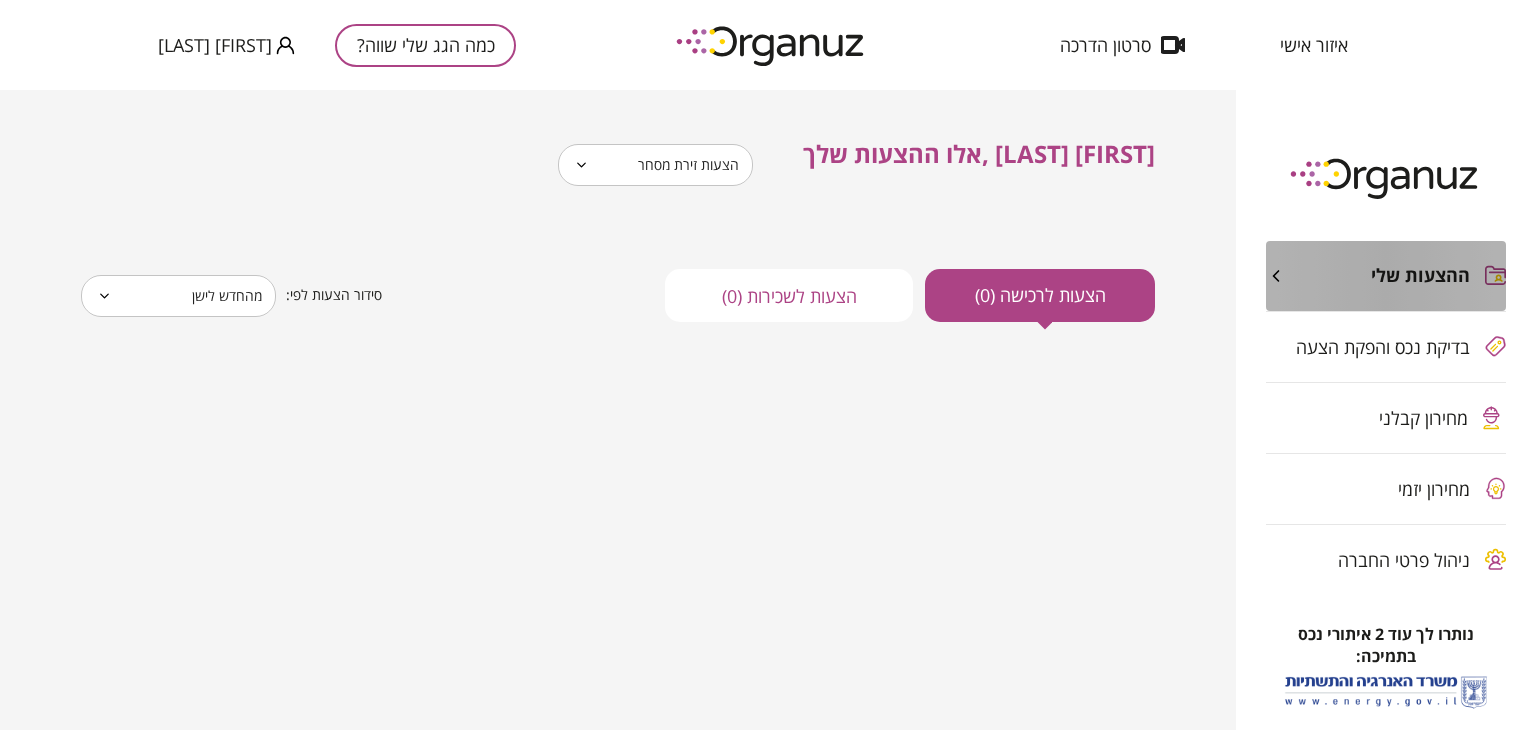 click 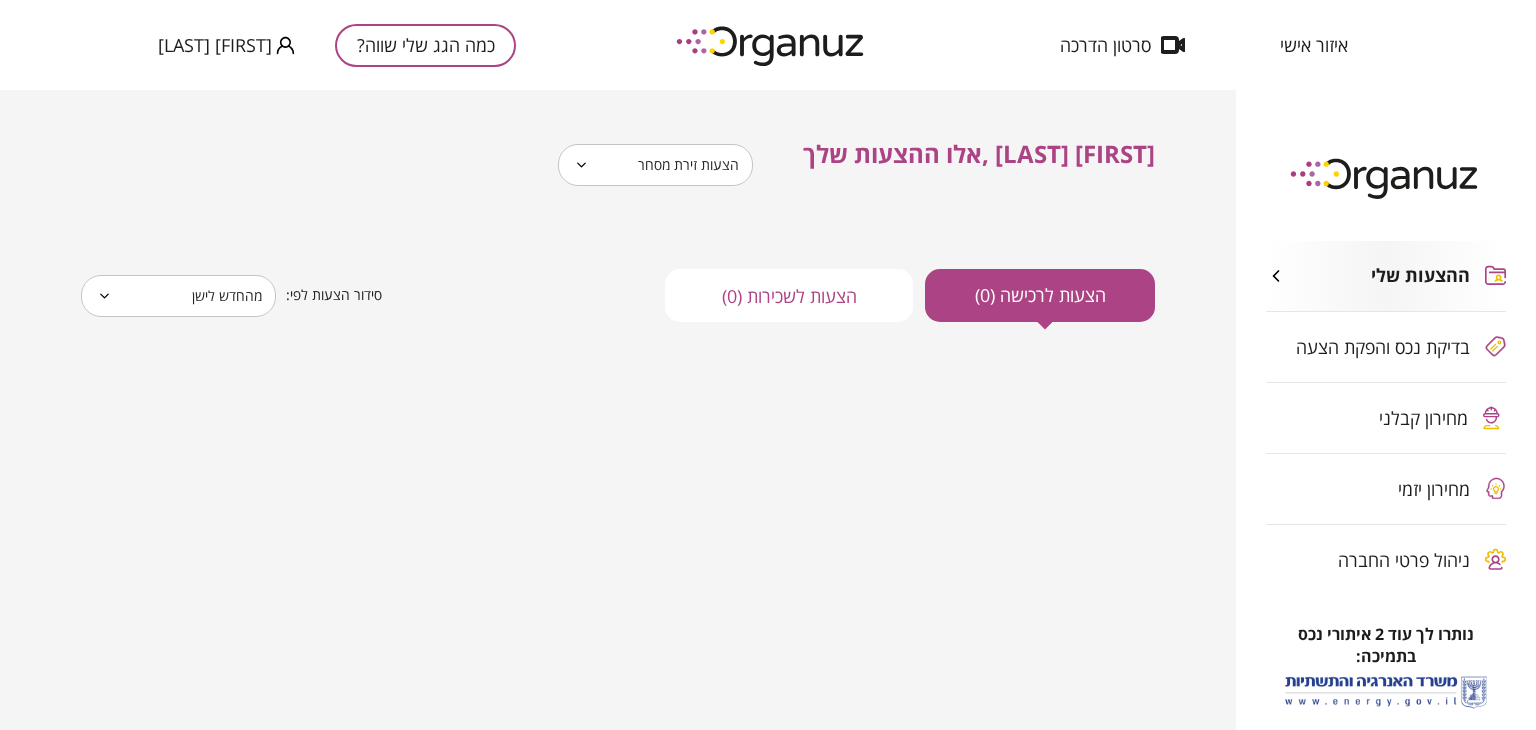 click on "**********" at bounding box center [618, 410] 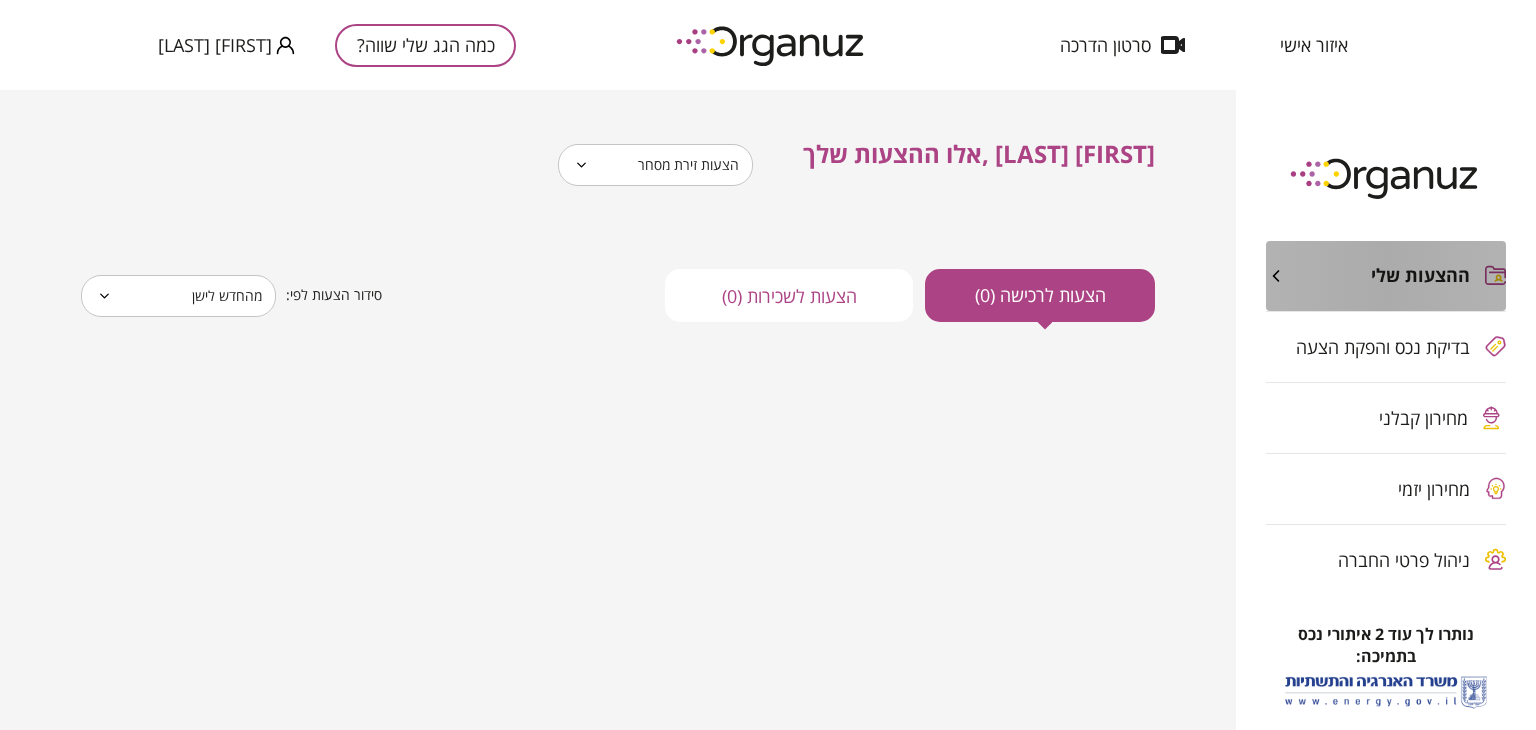 click 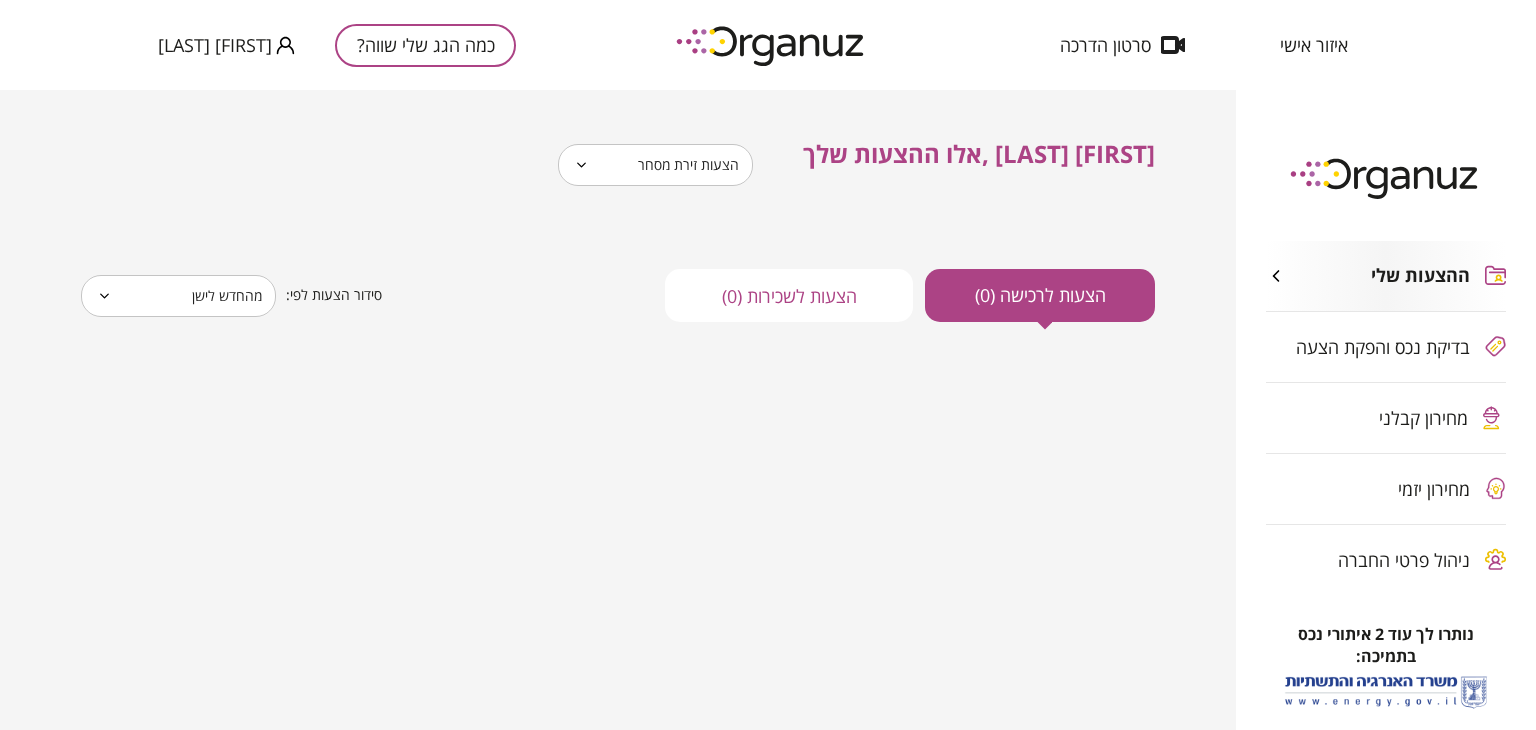 click on "ההצעות שלי" at bounding box center [1386, 276] 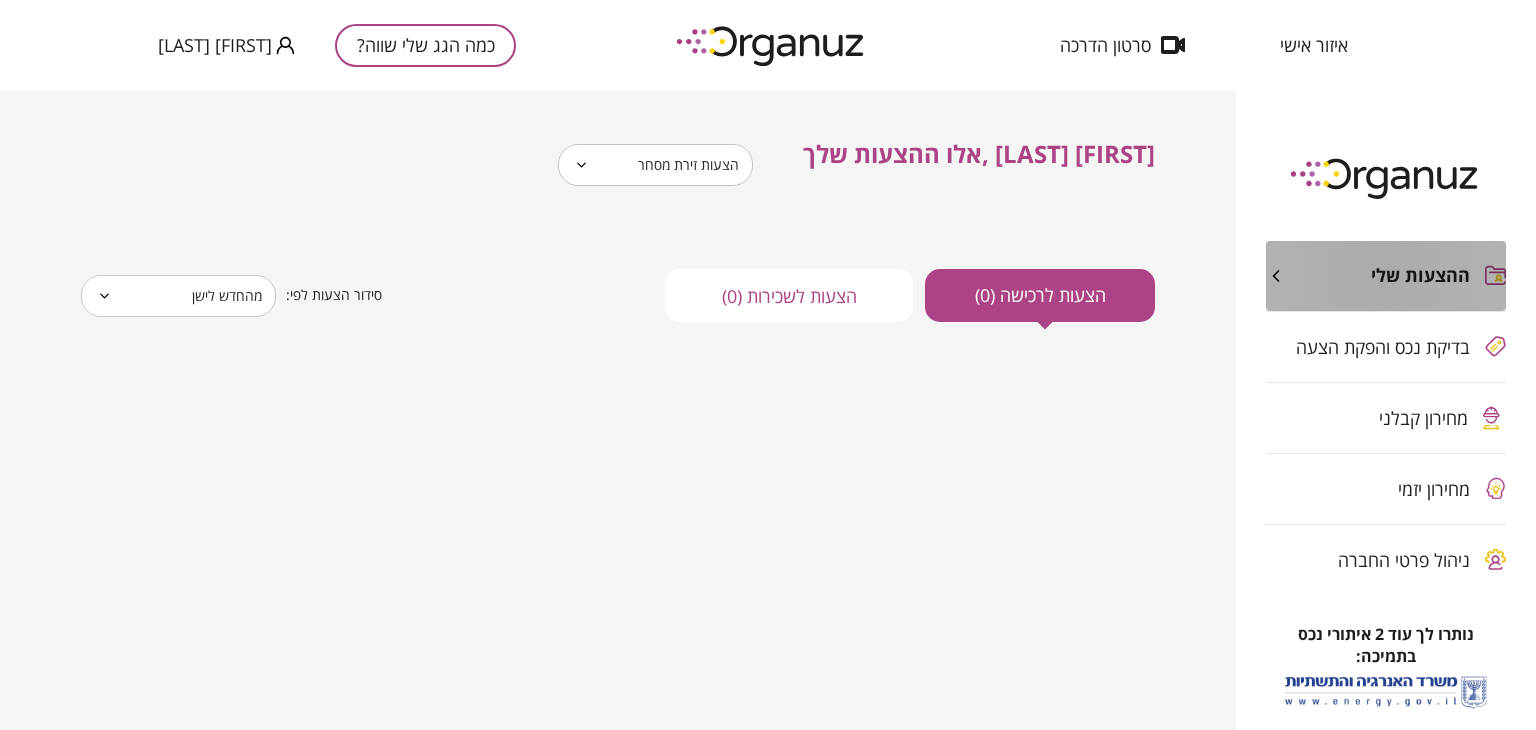 click 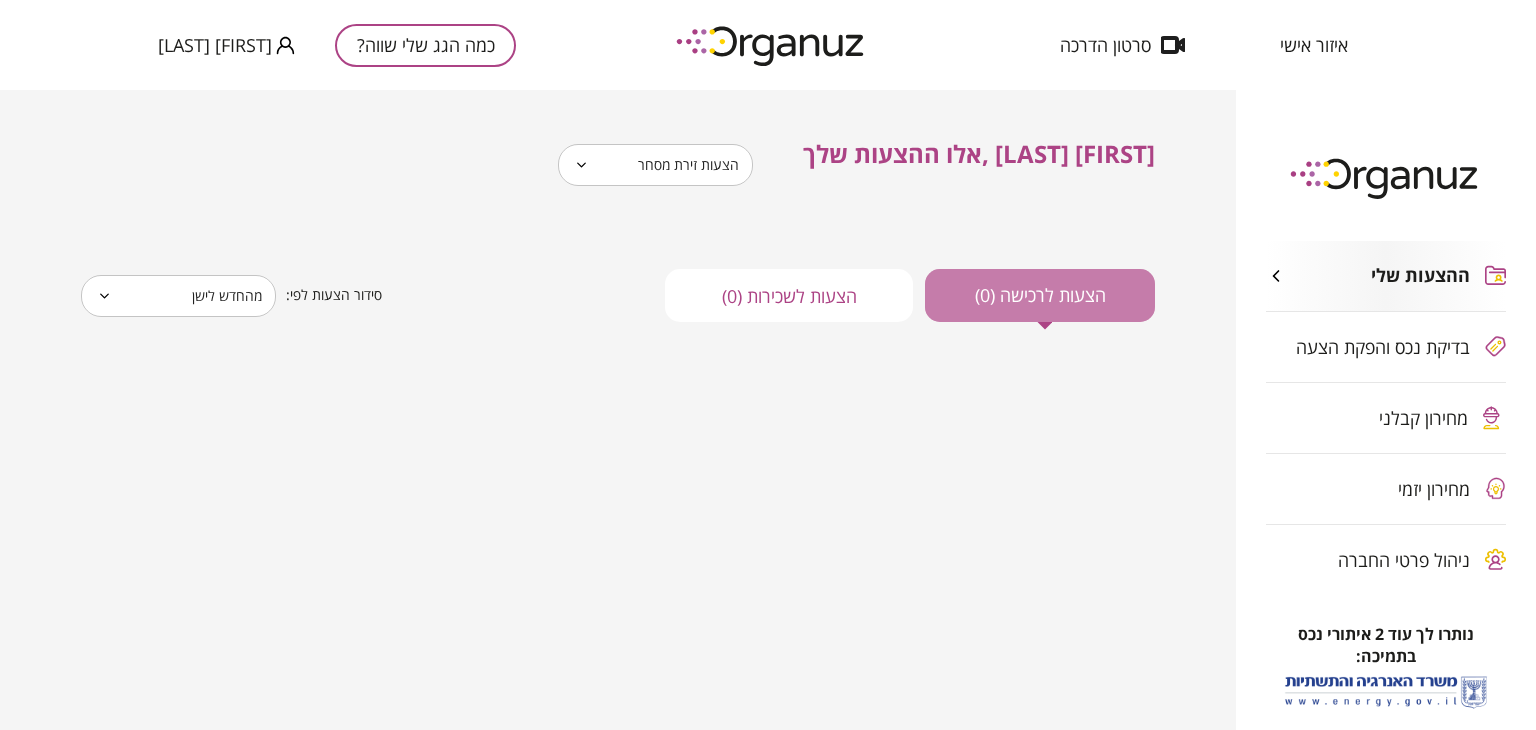 click on "הצעות לרכישה  (0)" at bounding box center [1040, 295] 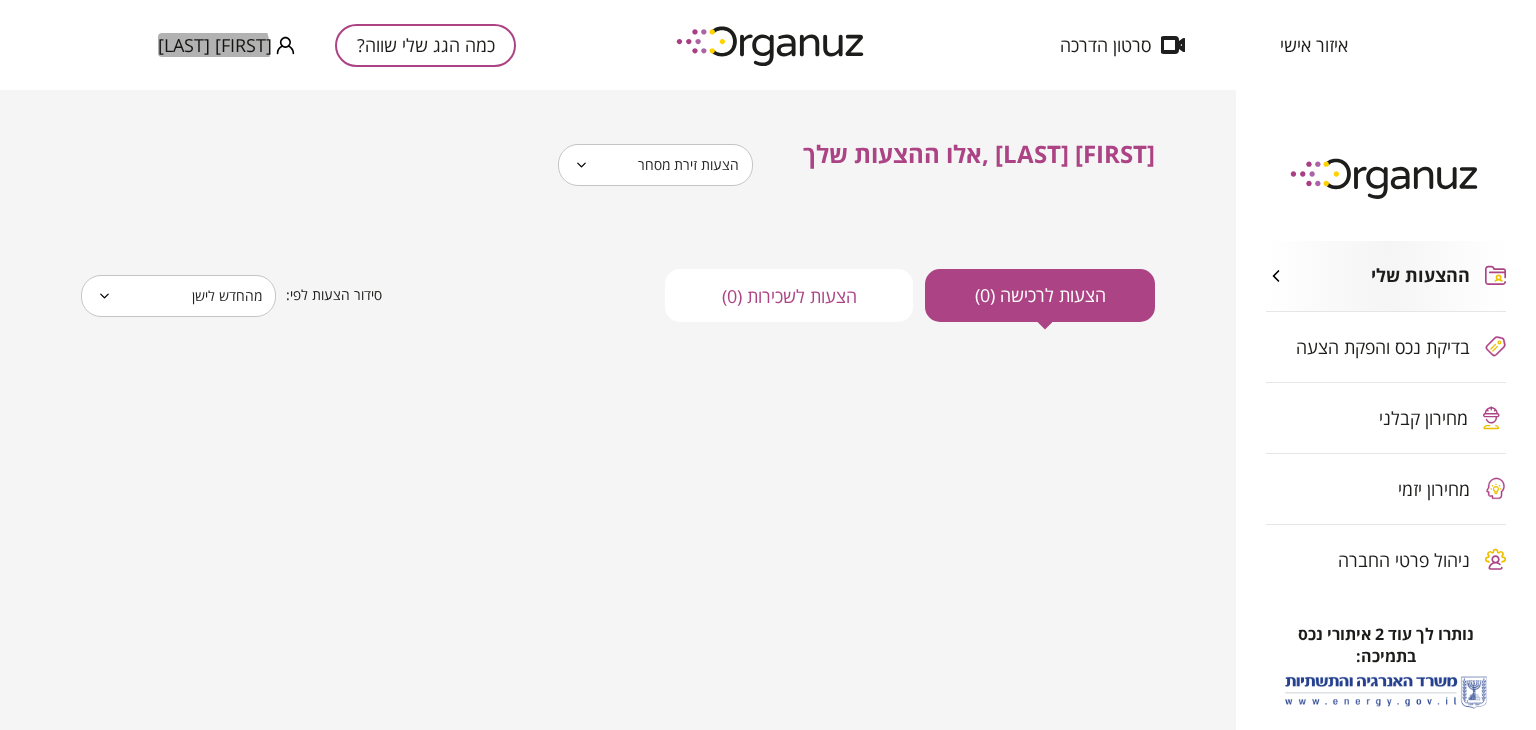 click on "[FIRST] [LAST]" at bounding box center [215, 45] 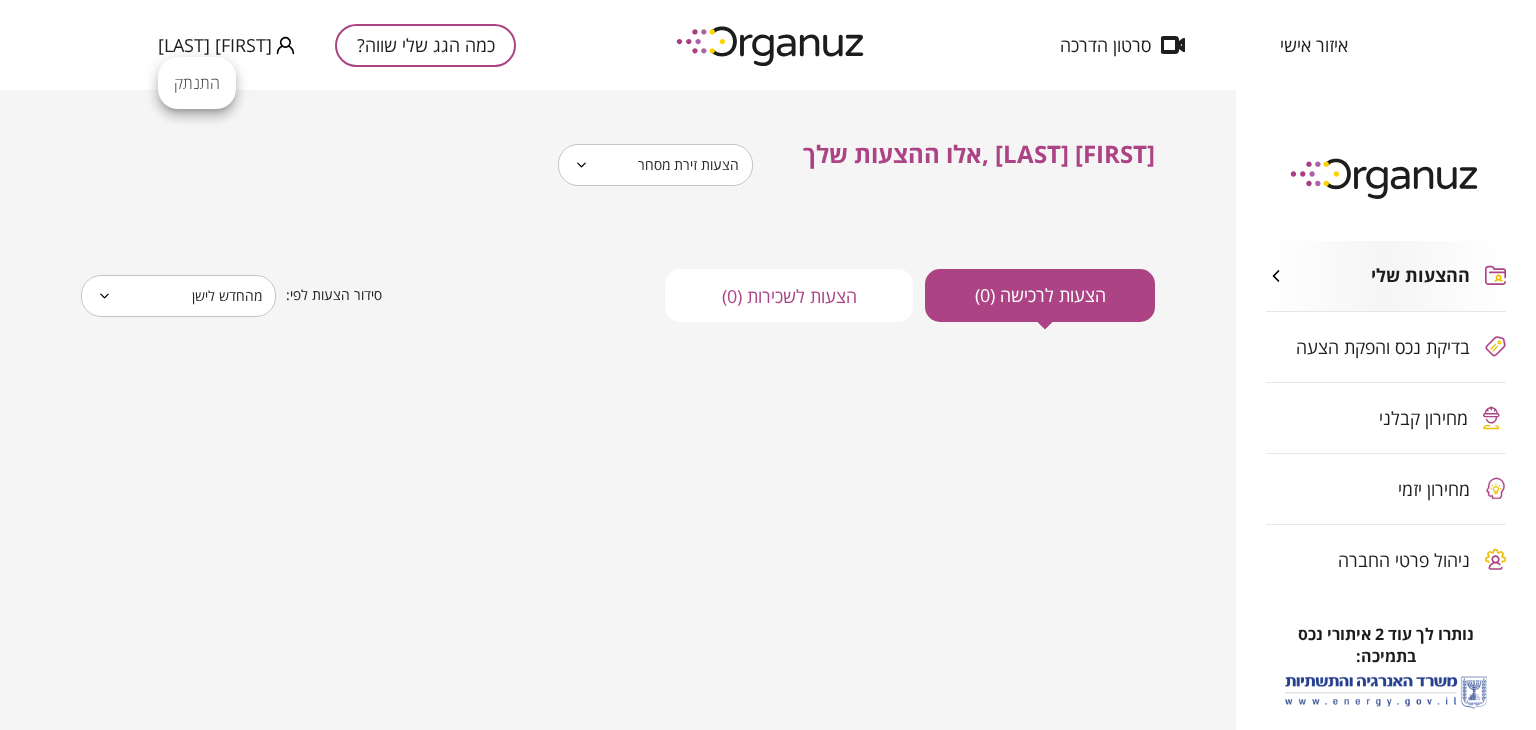 click at bounding box center [768, 365] 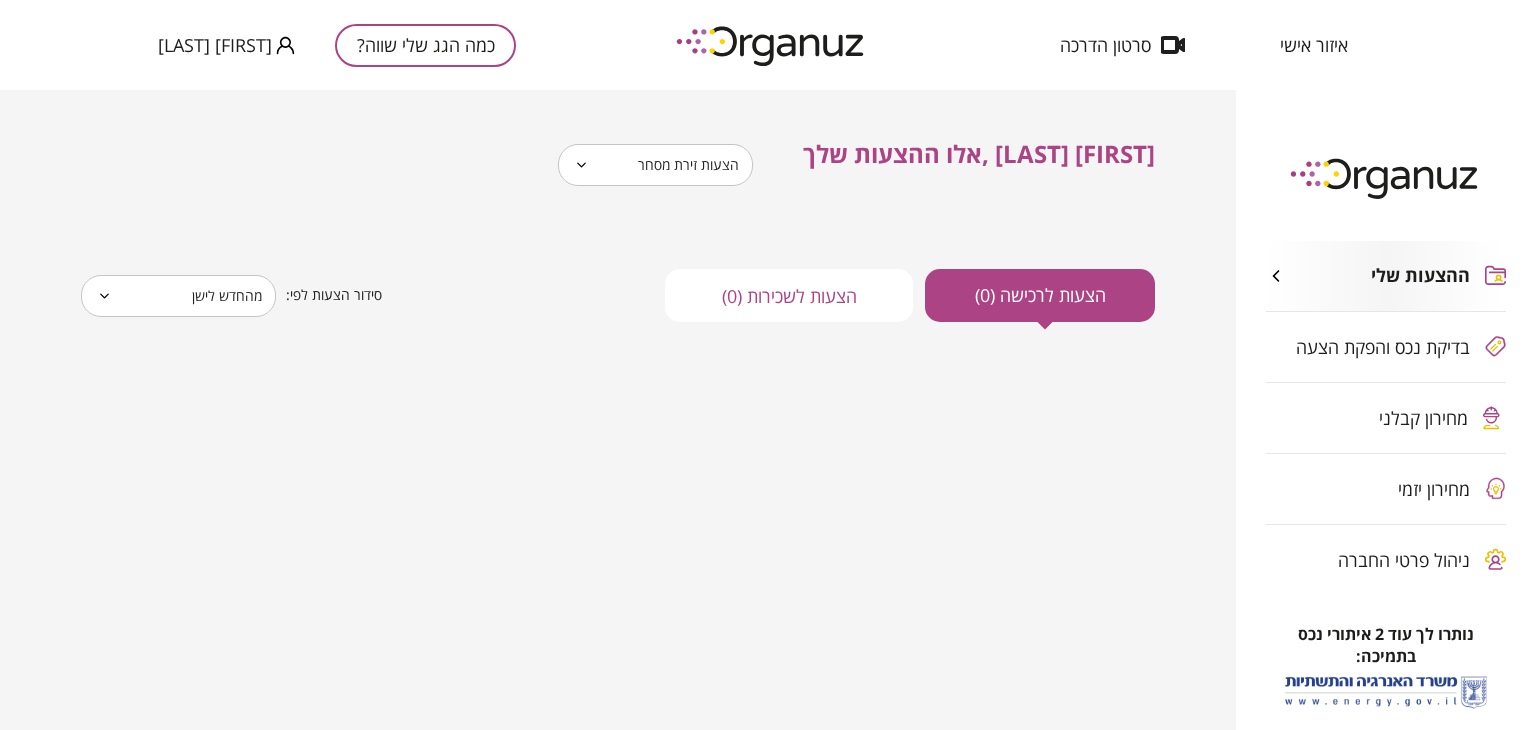 click on "איזור אישי" at bounding box center (1314, 45) 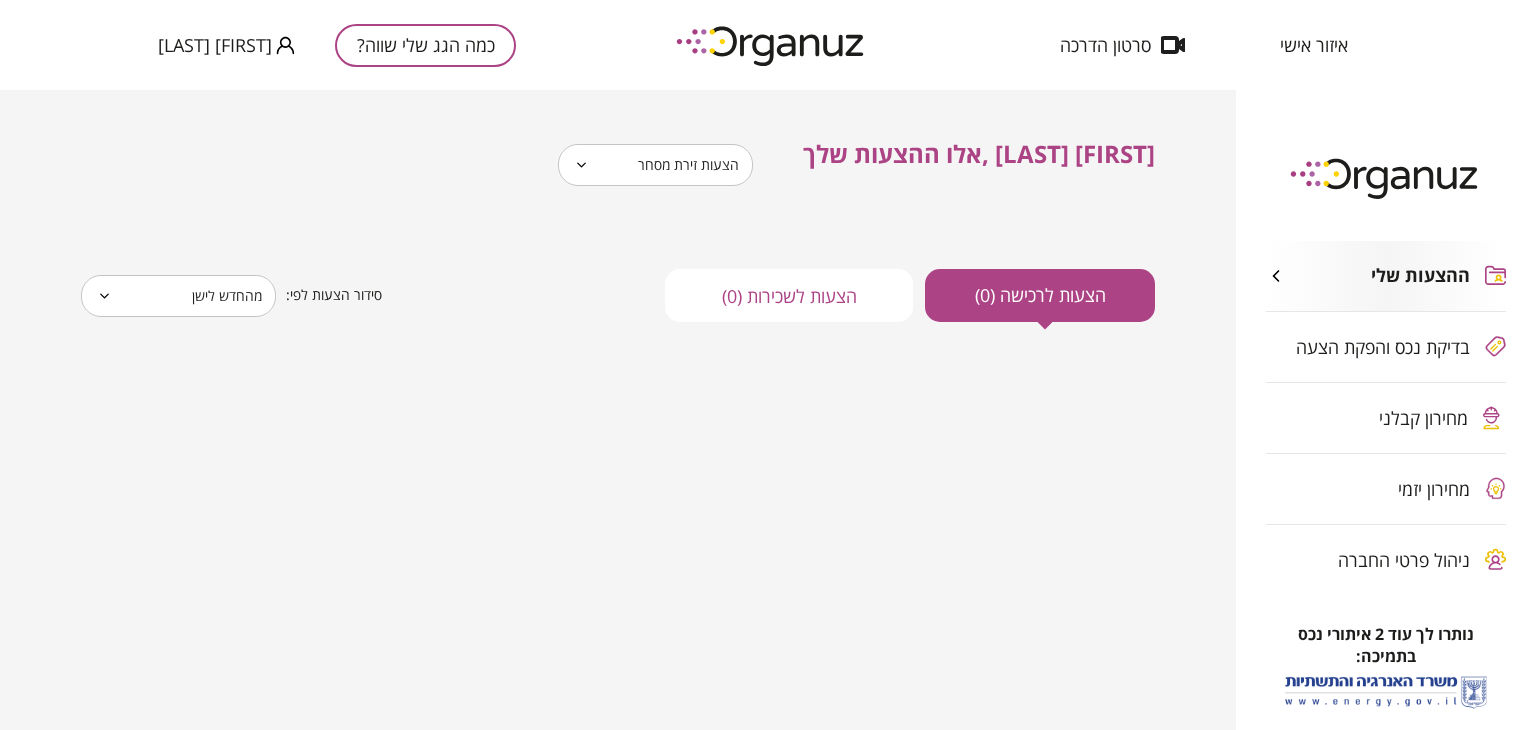 click on "איזור אישי" at bounding box center [1314, 45] 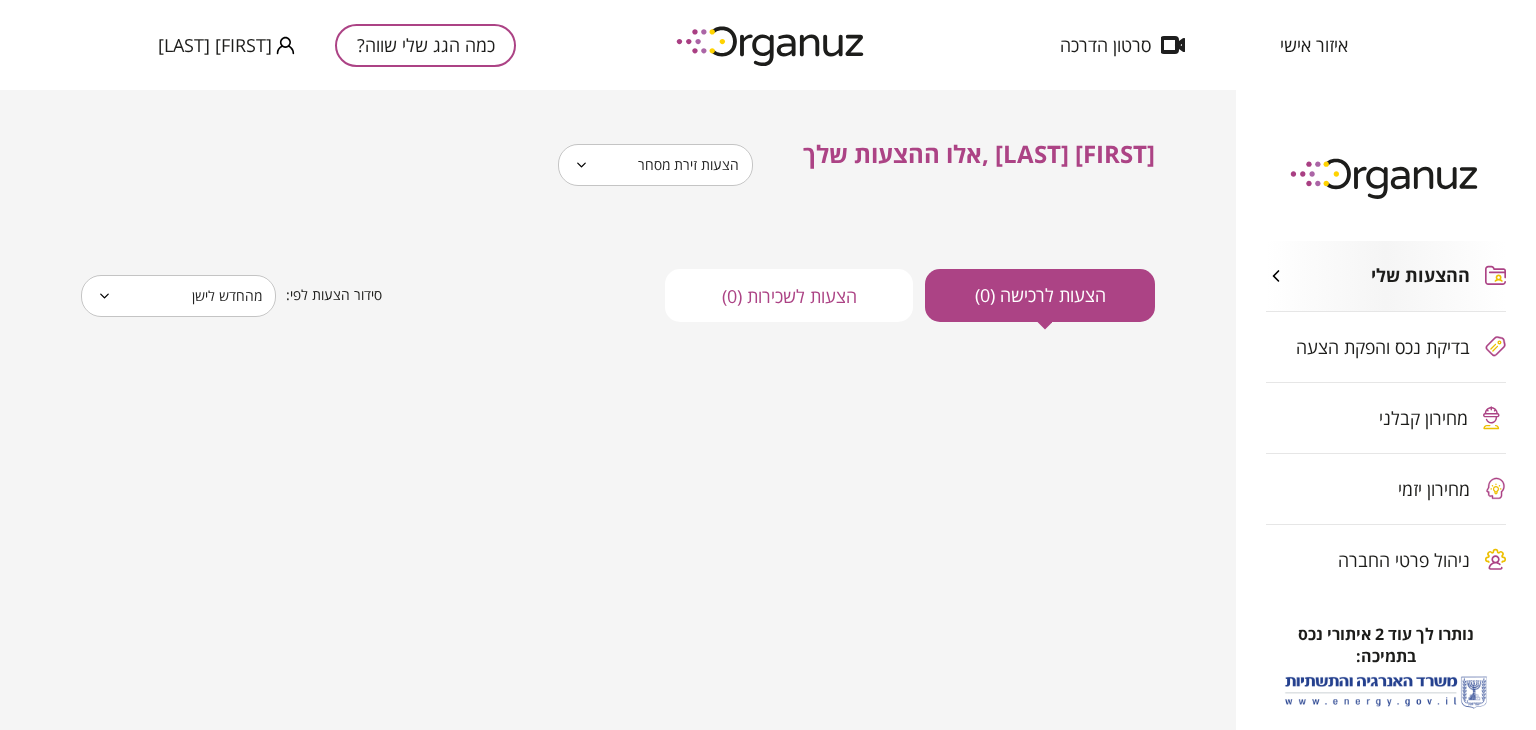 click on "ההצעות שלי" at bounding box center (1420, 276) 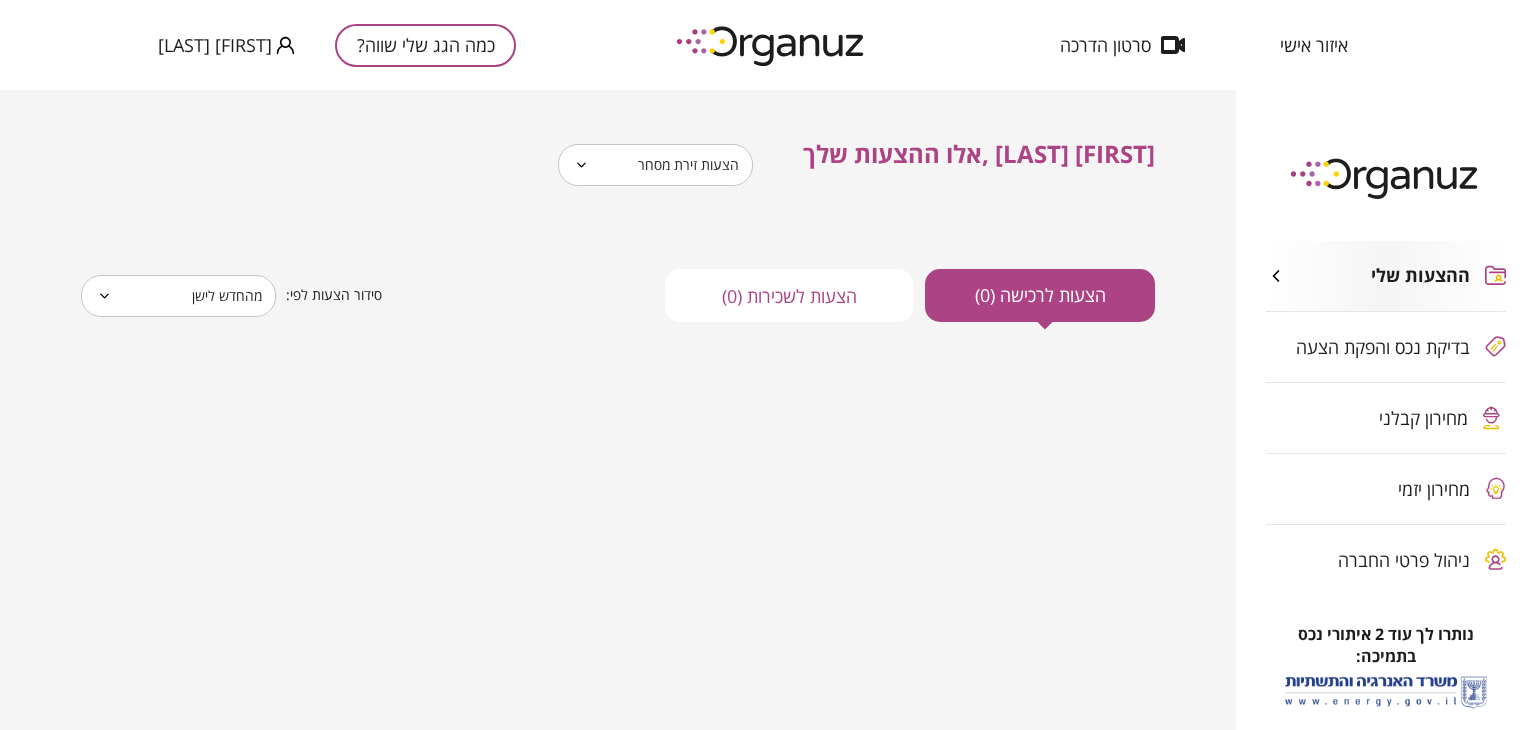 click on "ההצעות שלי בדיקת נכס והפקת הצעה מחירון קבלני מחירון יזמי ניהול פרטי החברה" at bounding box center (1386, 418) 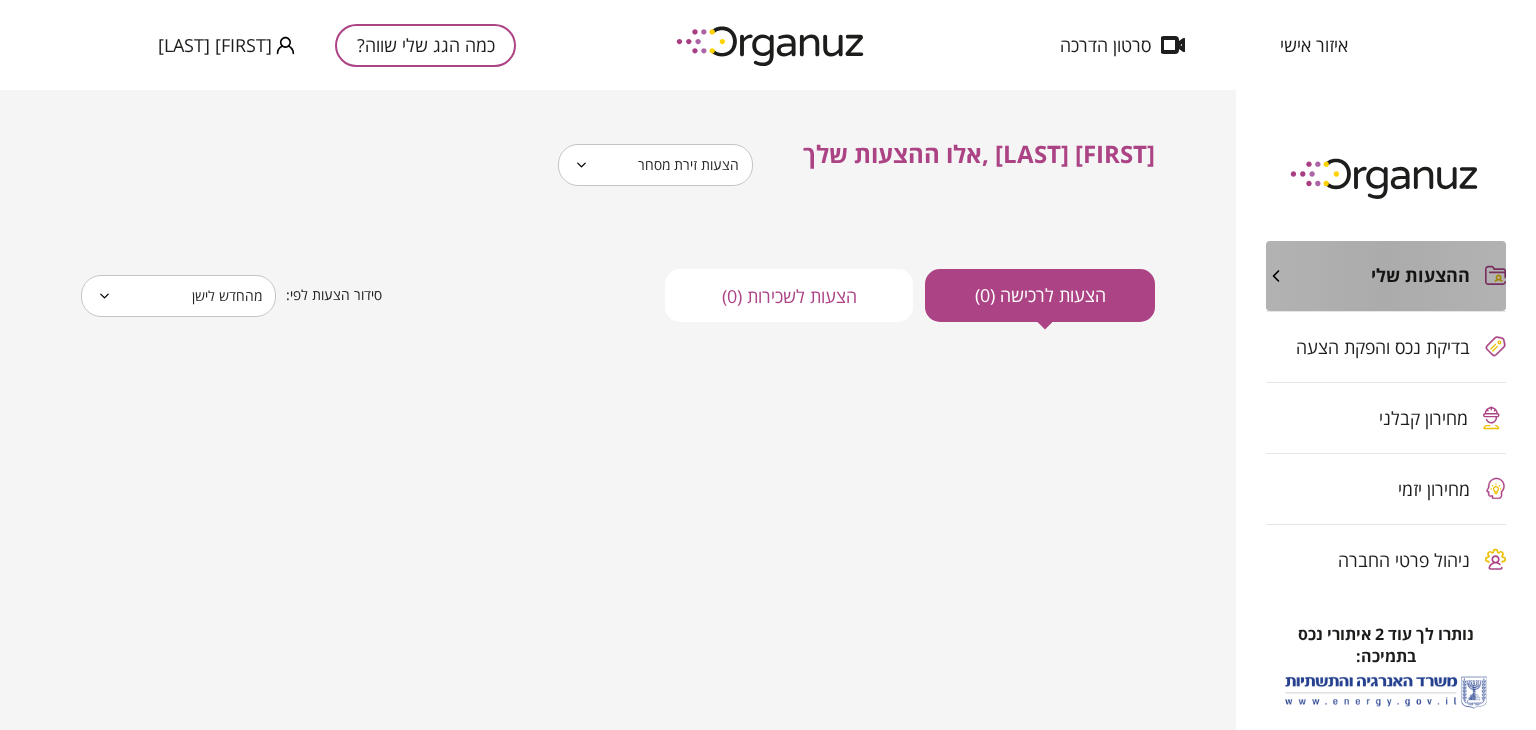 click on "ההצעות שלי" at bounding box center [1386, 276] 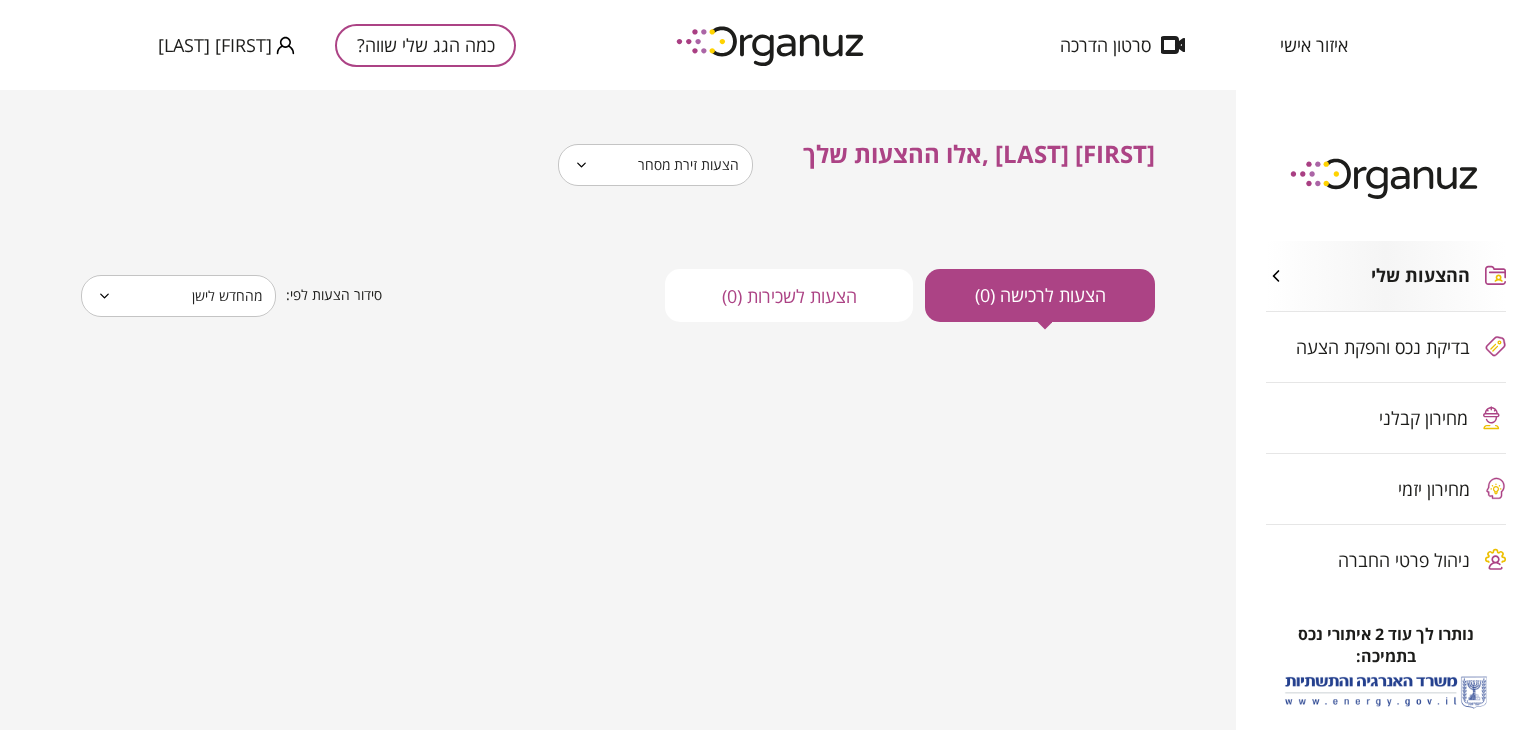 click on "כמה הגג שלי שווה?" at bounding box center (425, 45) 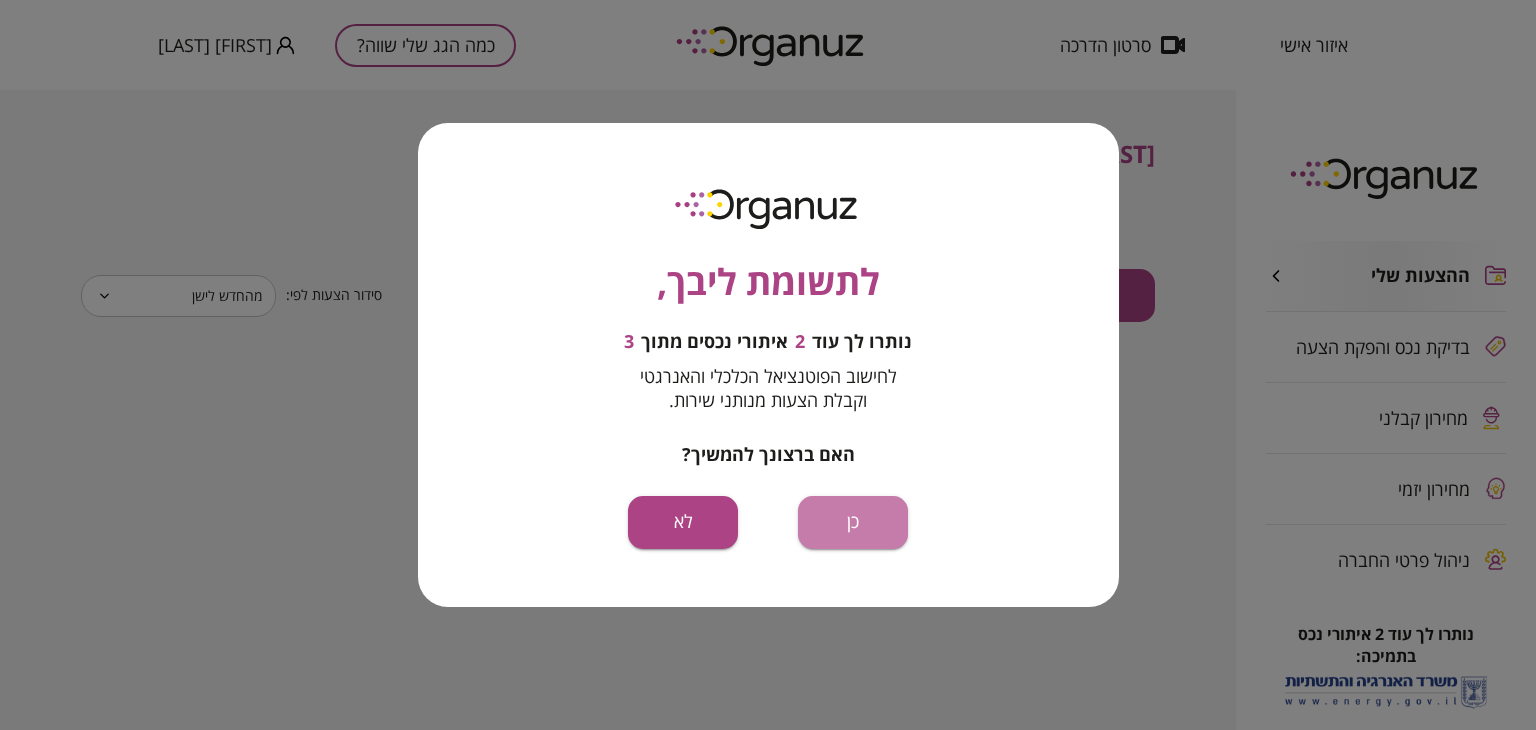 click on "כן" at bounding box center [853, 522] 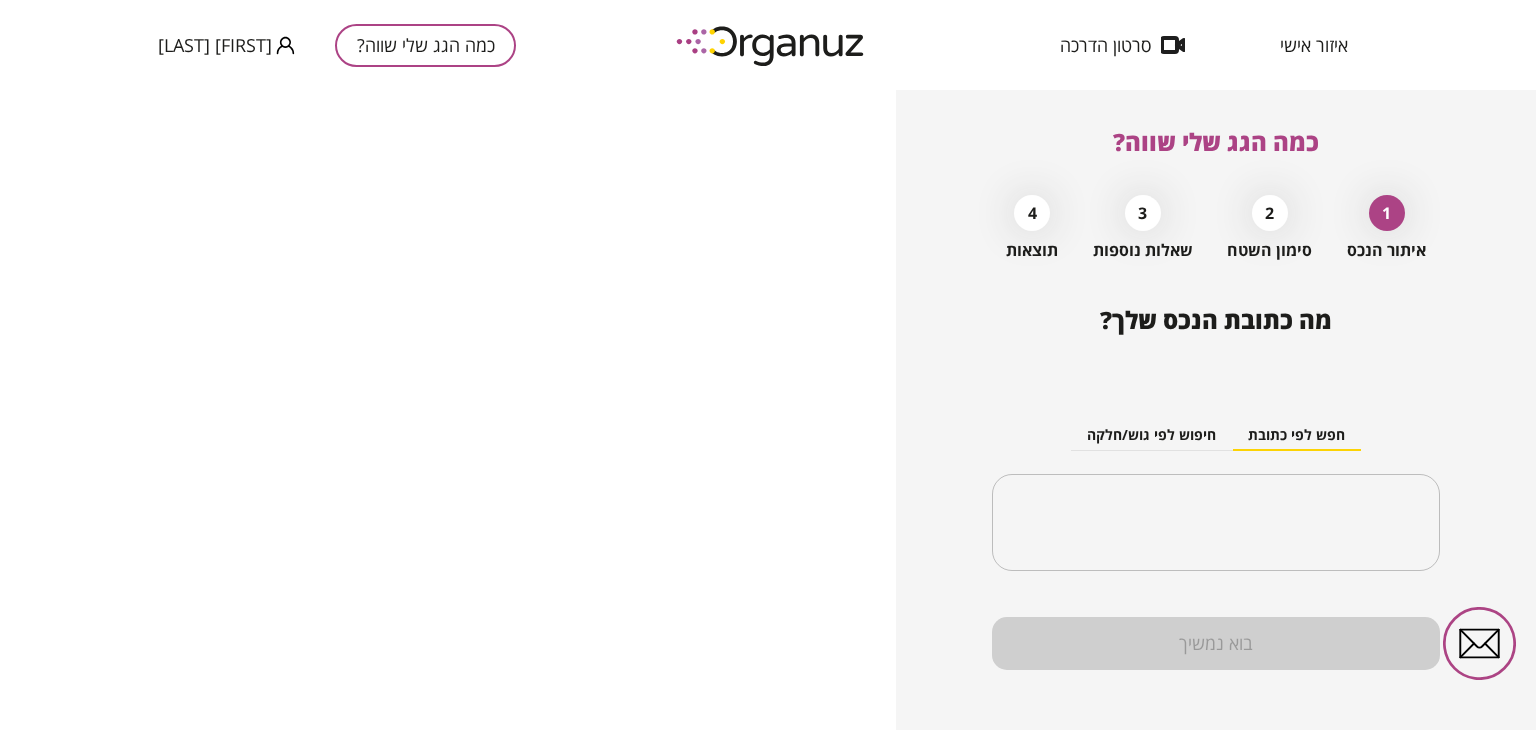 click on "איזור אישי" at bounding box center [1314, 45] 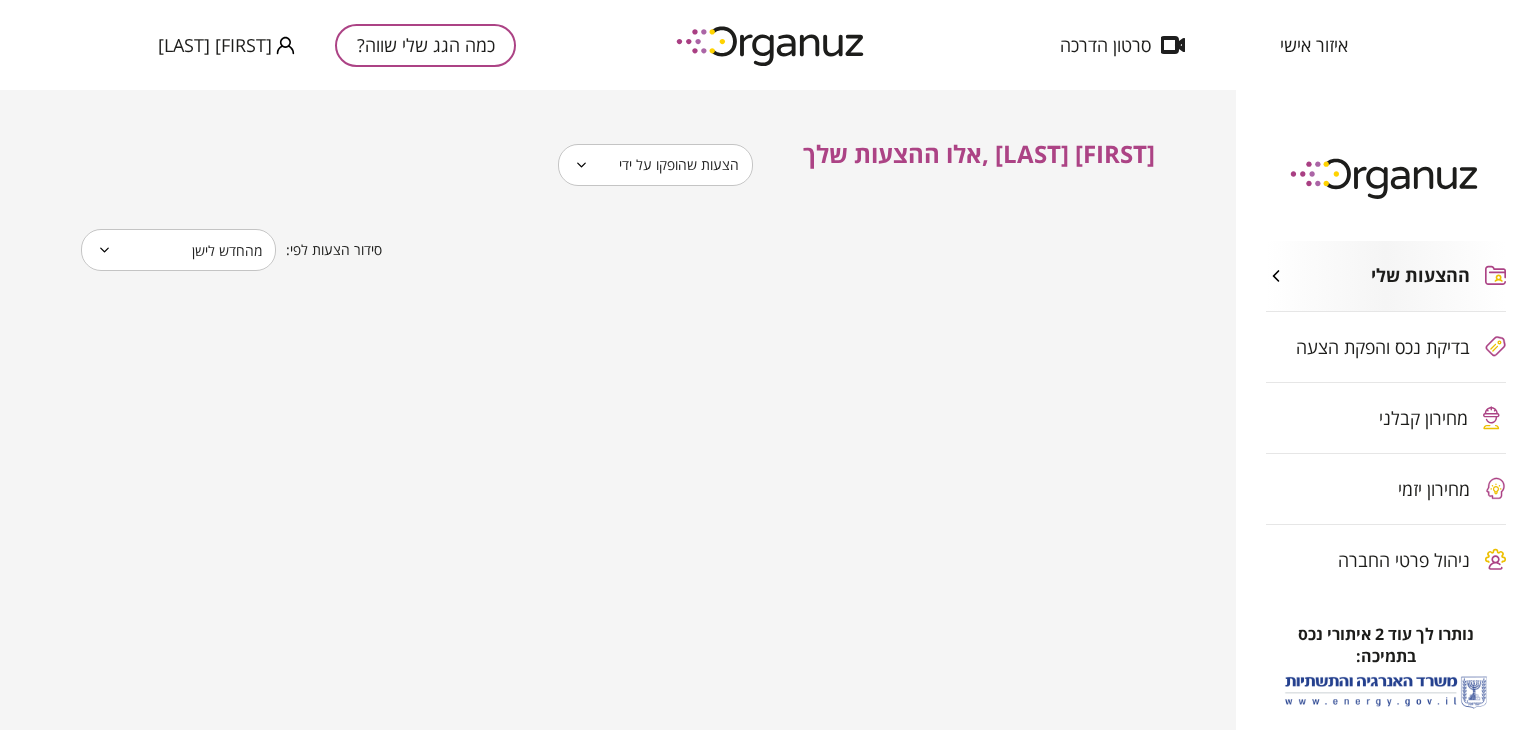 click on "**********" at bounding box center [768, 365] 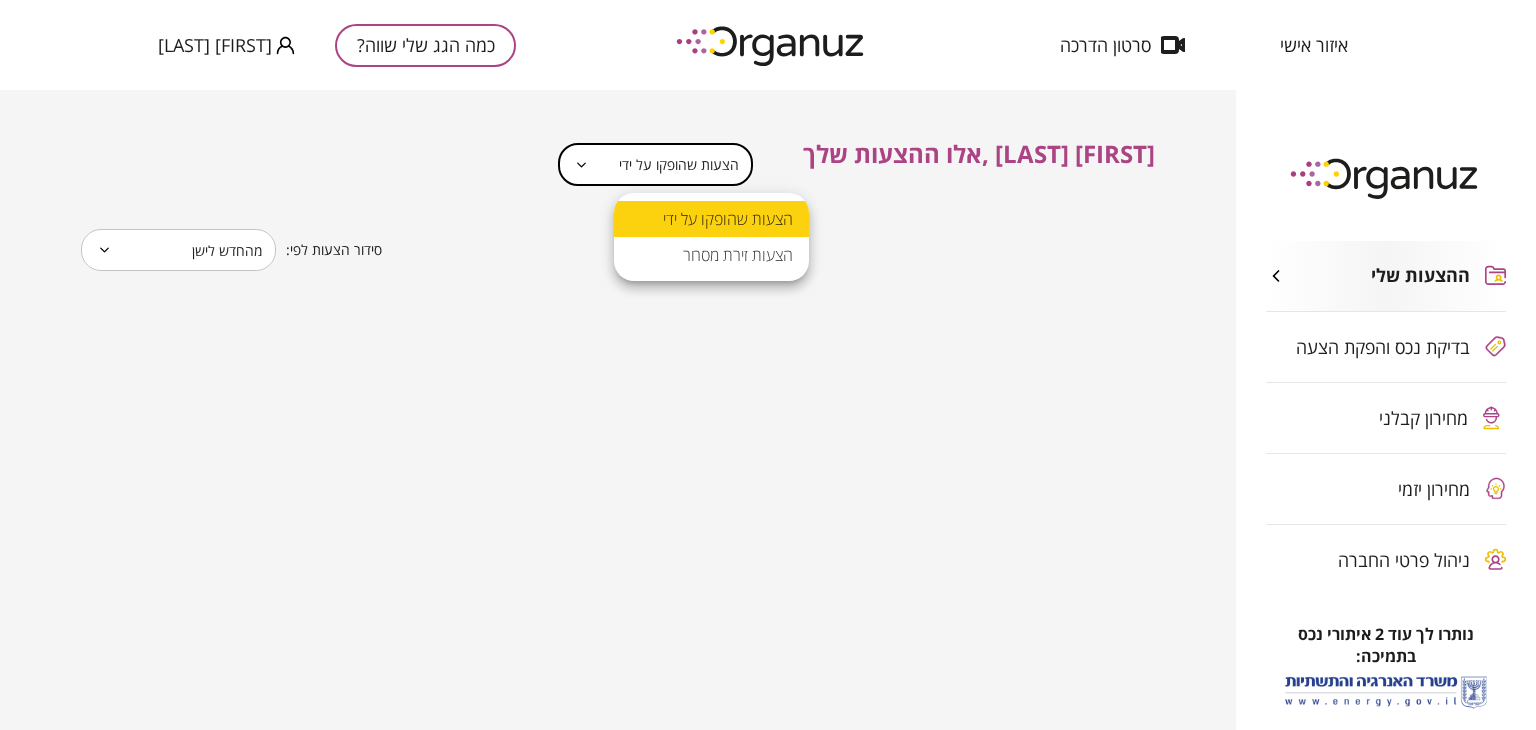 click on "הצעות זירת מסחר" at bounding box center (711, 255) 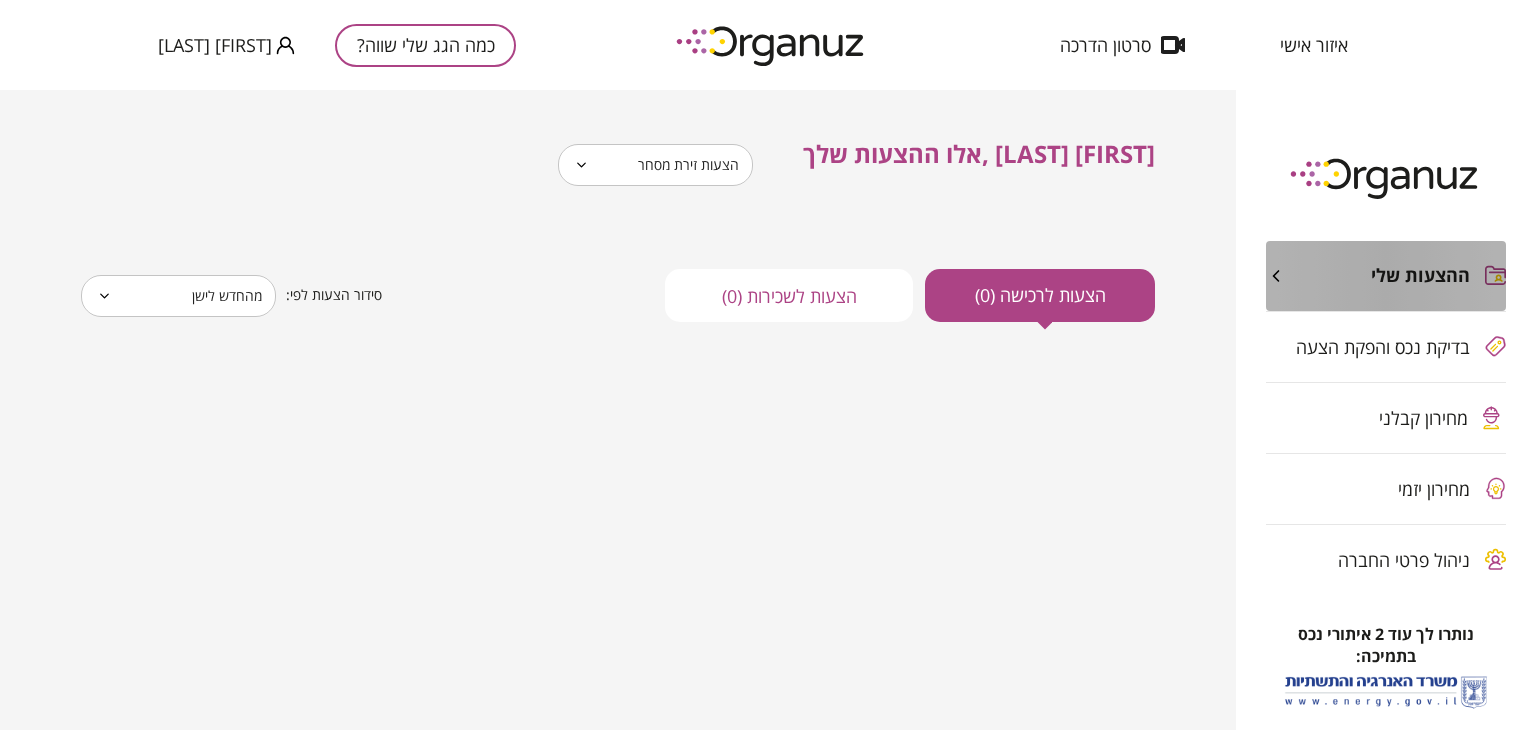 click on "ההצעות שלי" at bounding box center [1368, 276] 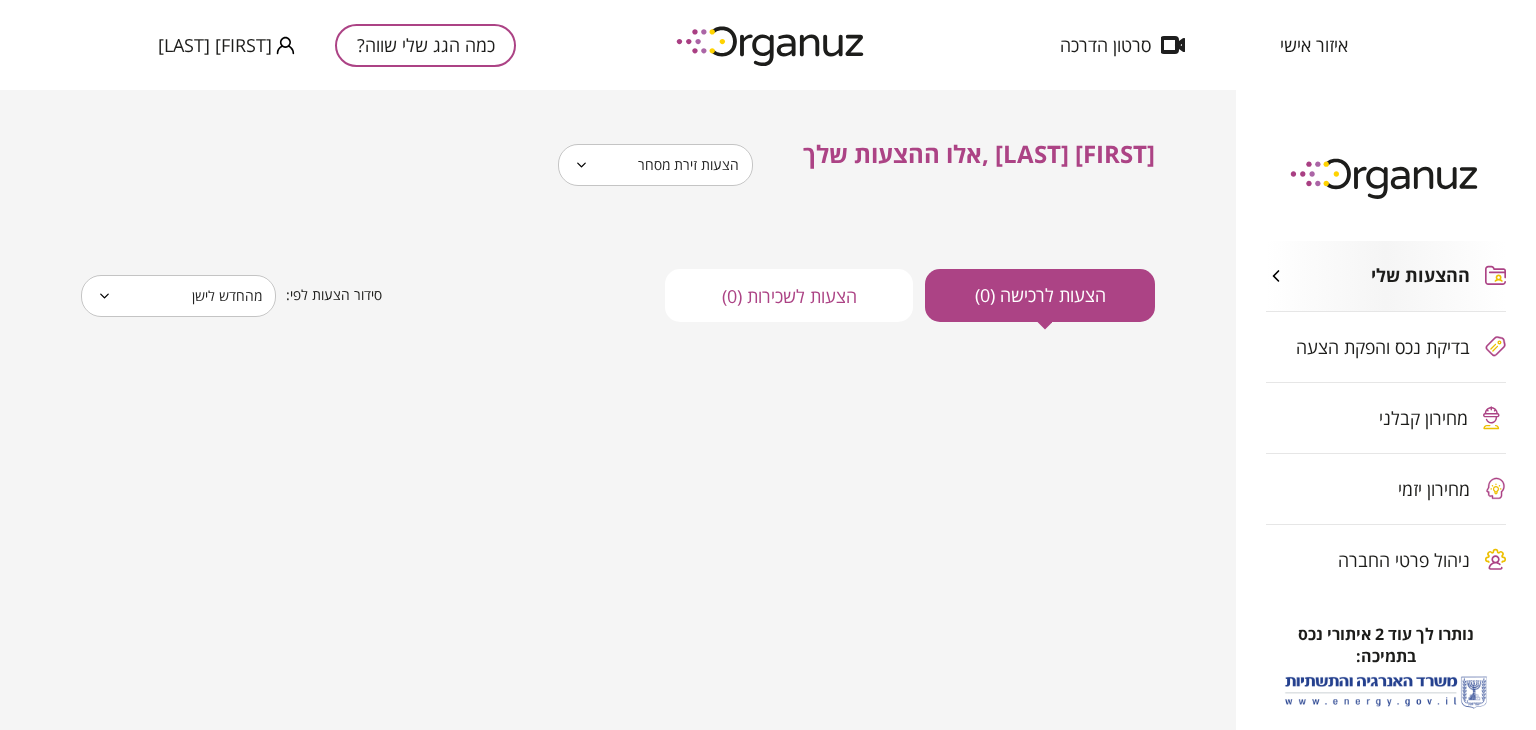 click on "**********" at bounding box center (768, 365) 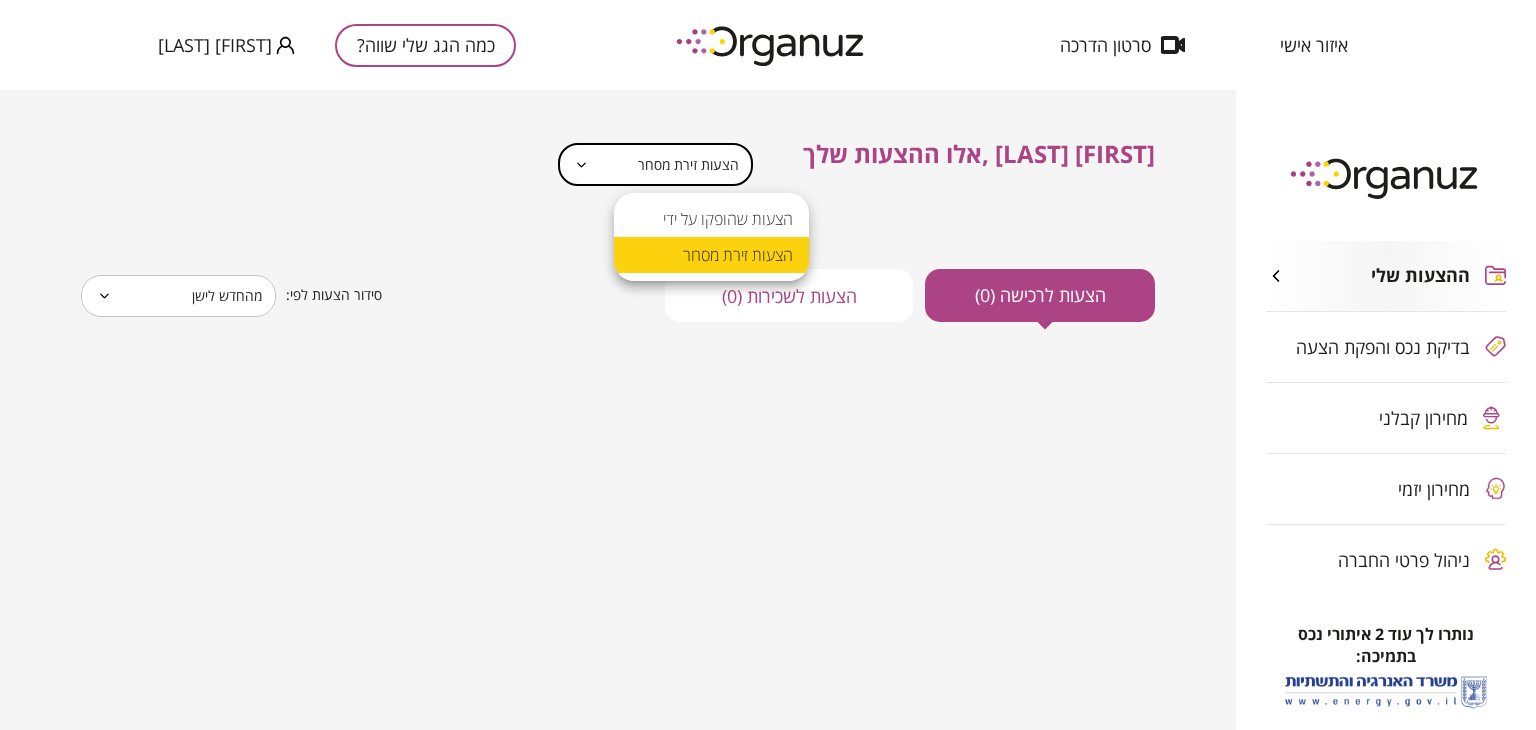 click on "הצעות שהופקו על ידי" at bounding box center [711, 219] 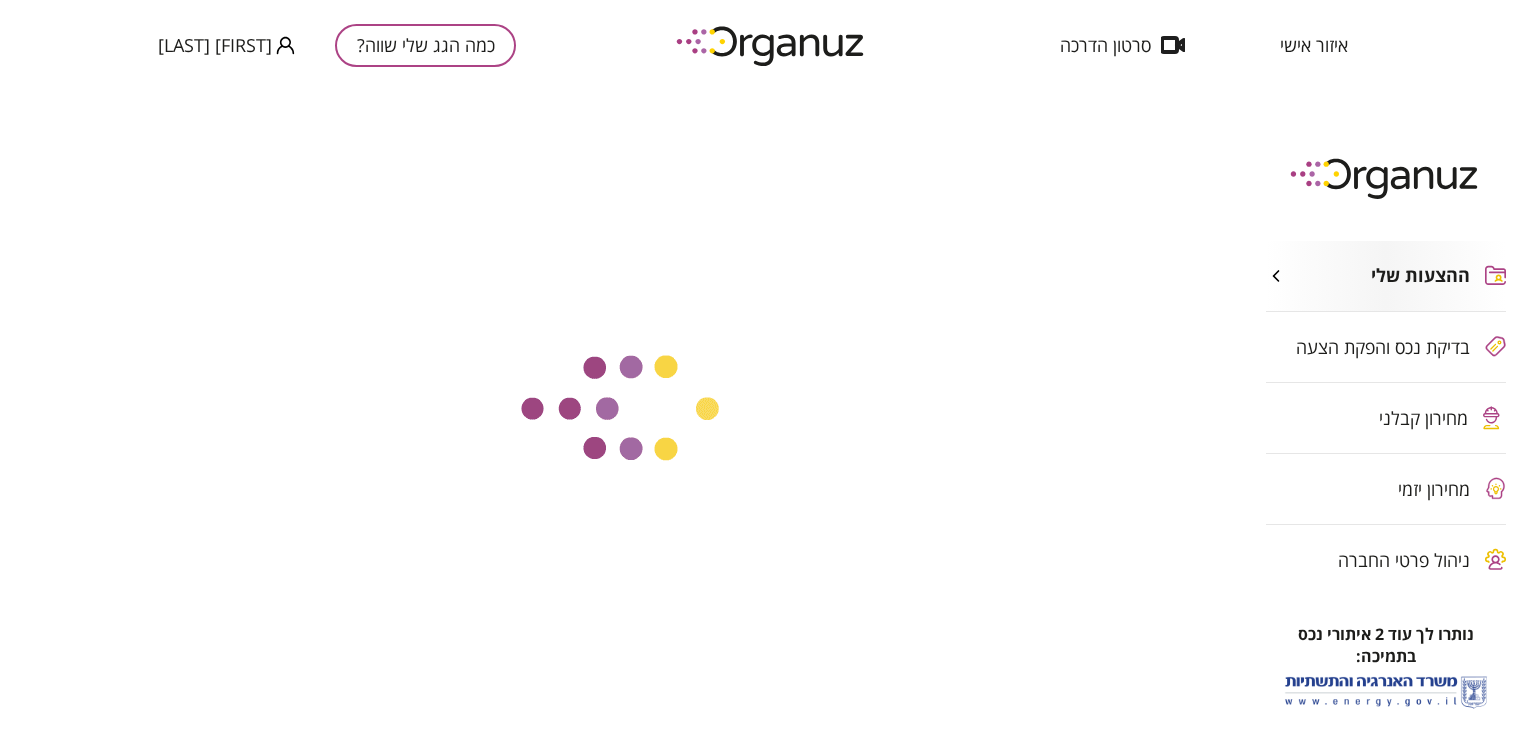 click at bounding box center (618, 410) 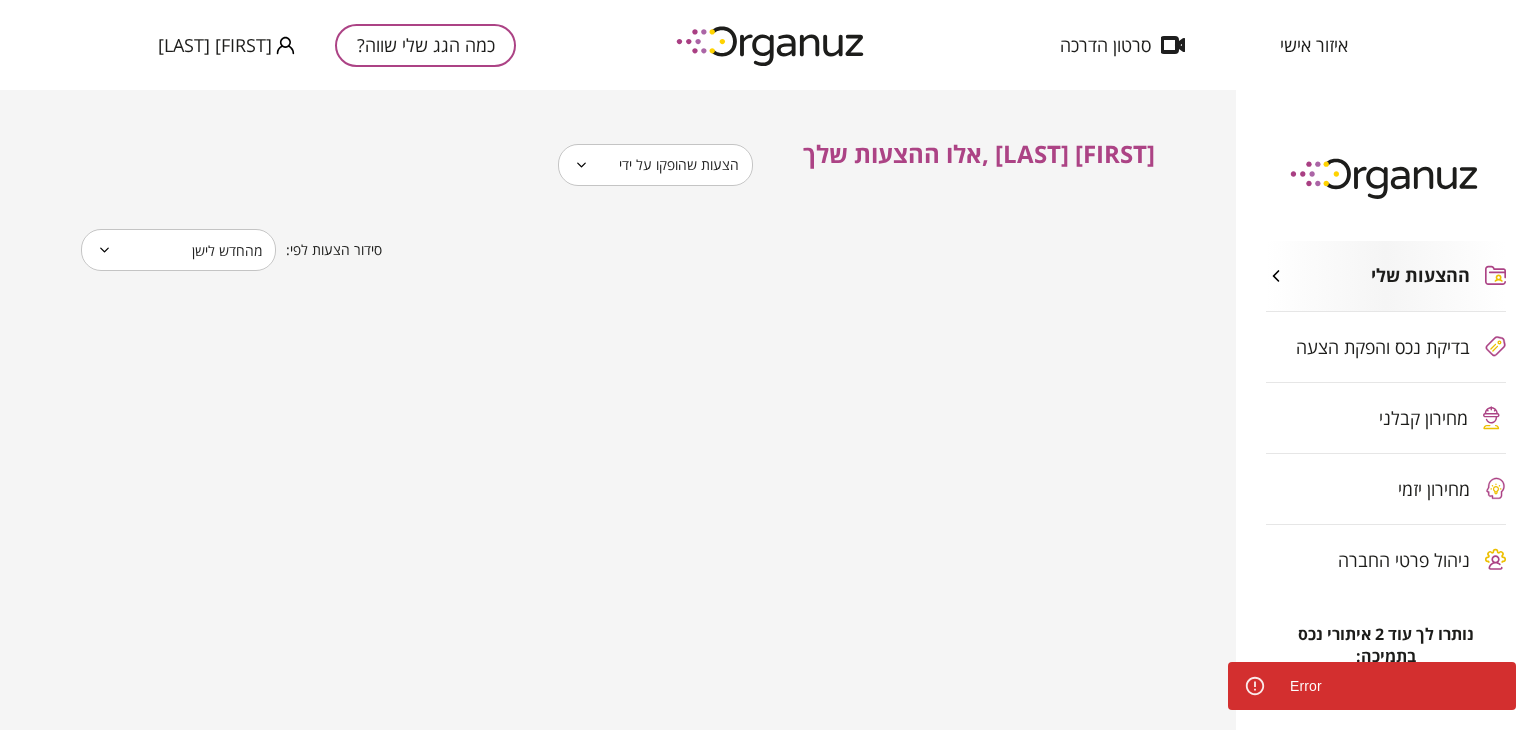 click 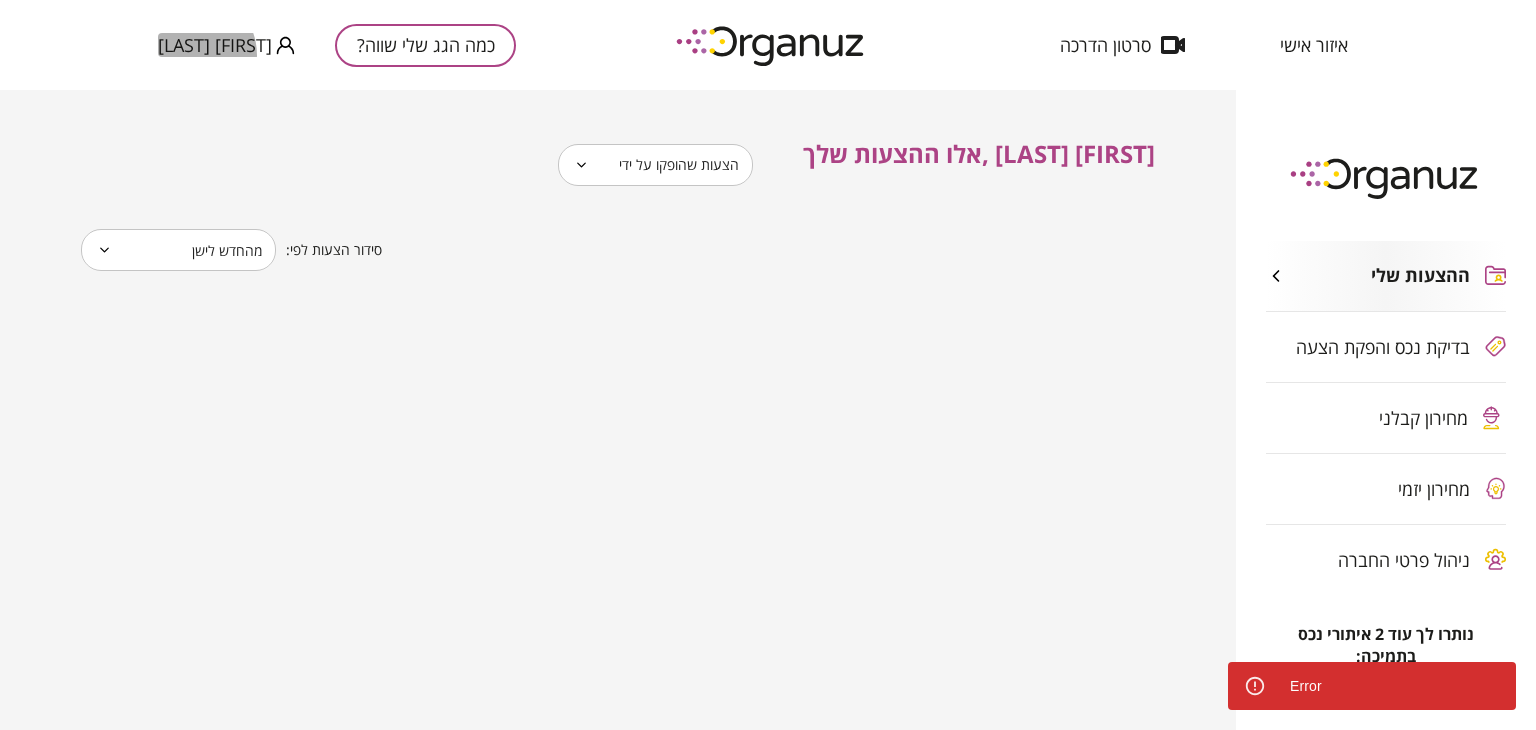 click on "[FIRST] [LAST]" at bounding box center (215, 45) 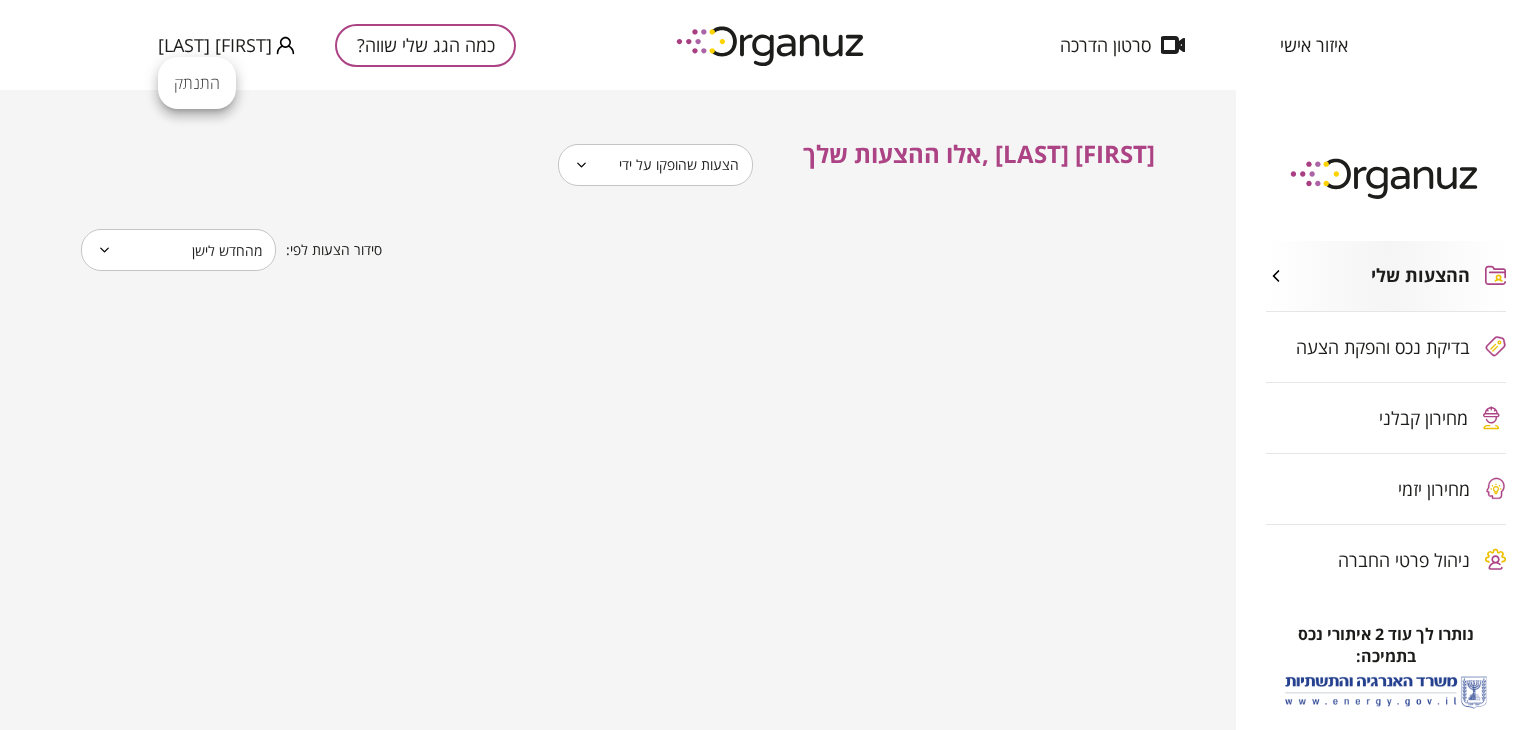 click at bounding box center (768, 365) 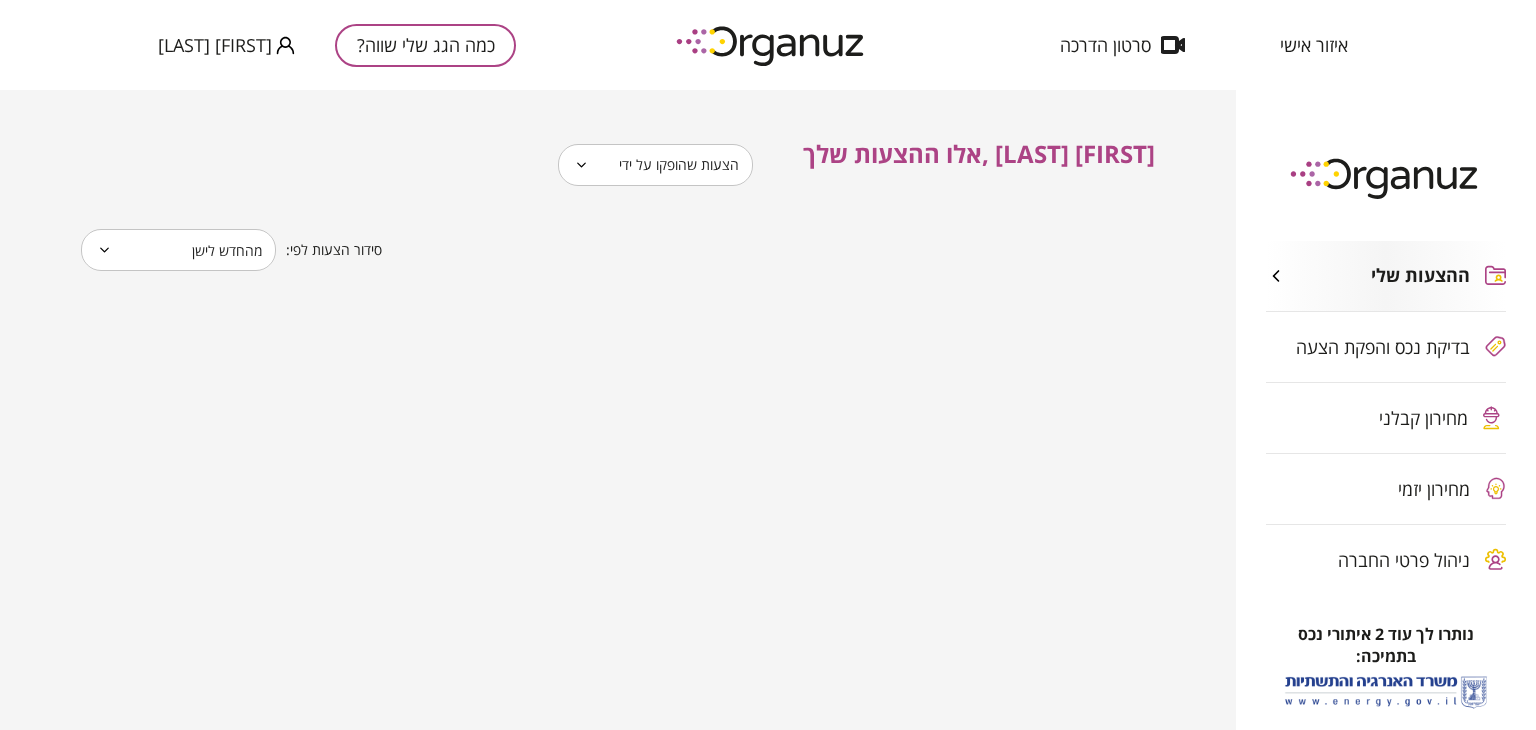 click on "איזור אישי" at bounding box center [1314, 45] 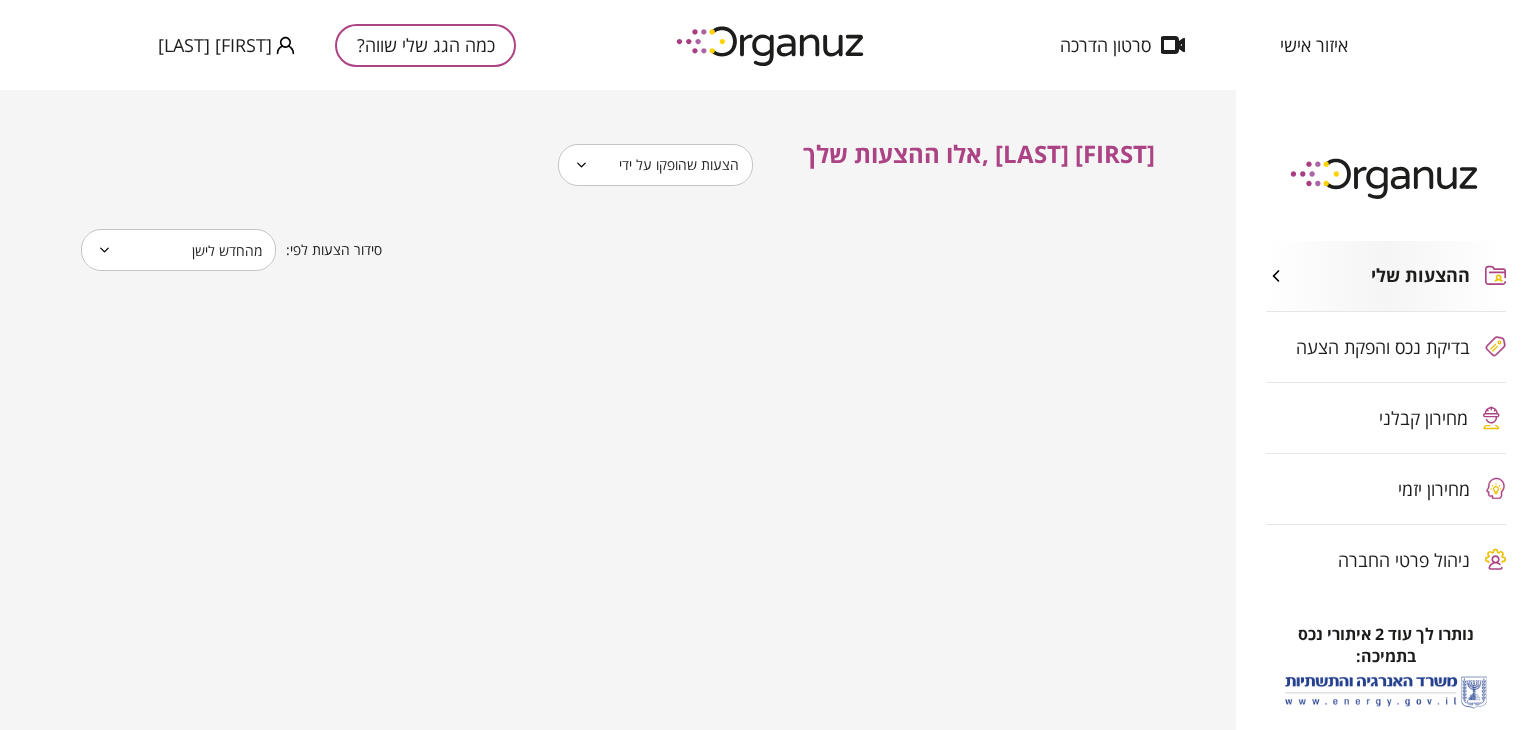 click on "איזור אישי" at bounding box center (1314, 45) 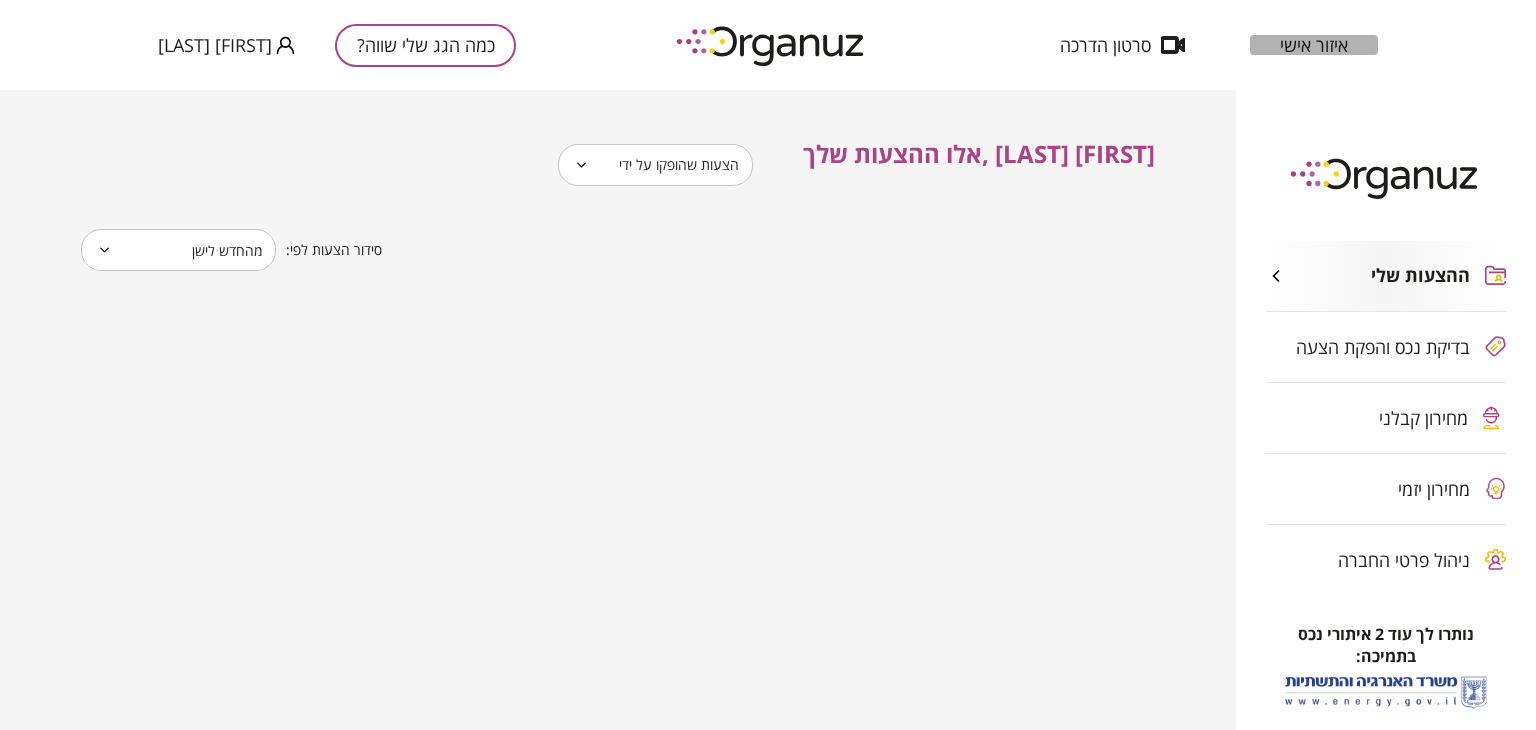 click on "איזור אישי" at bounding box center [1314, 45] 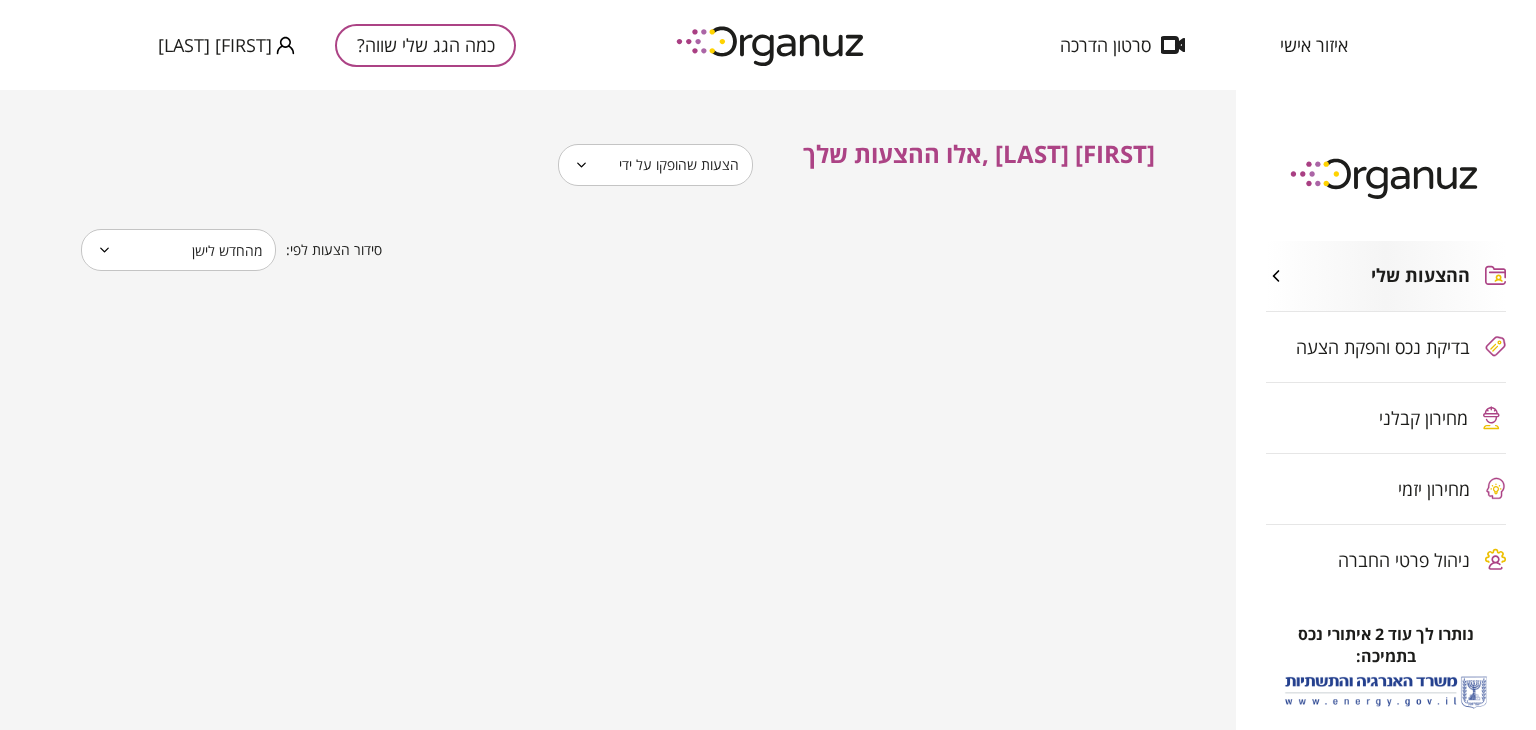 click on "ההצעות שלי" at bounding box center (1386, 276) 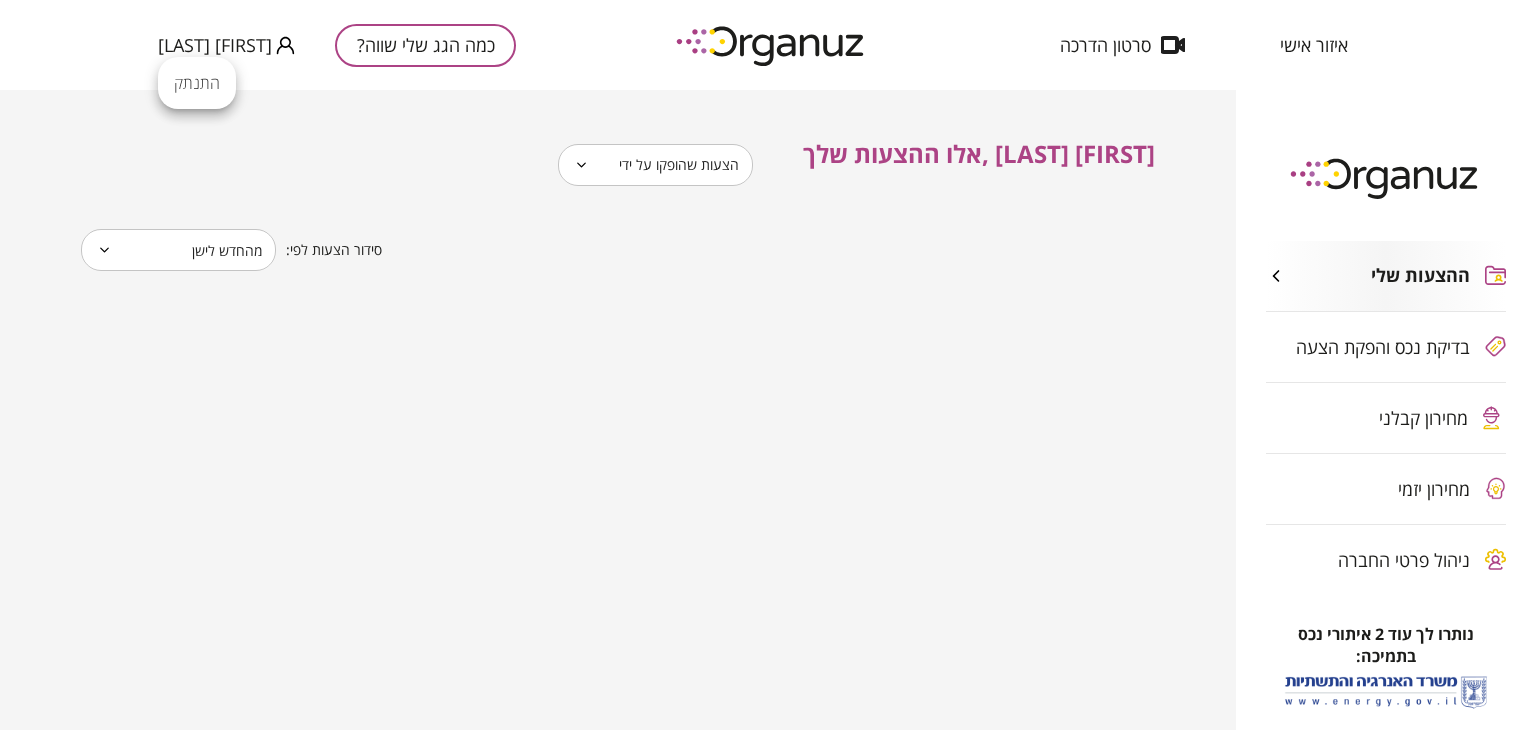 click at bounding box center [768, 365] 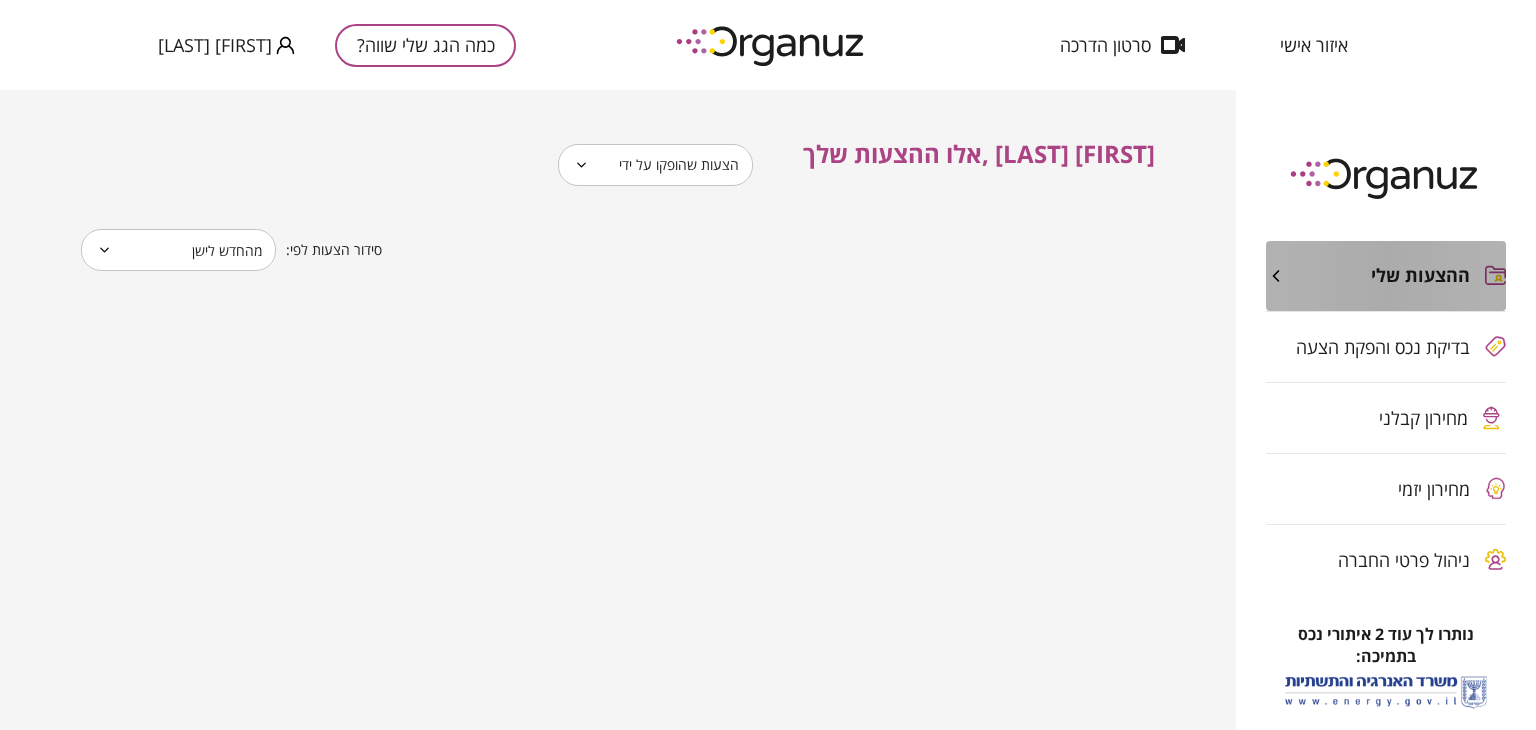 click on "ההצעות שלי" at bounding box center [1420, 276] 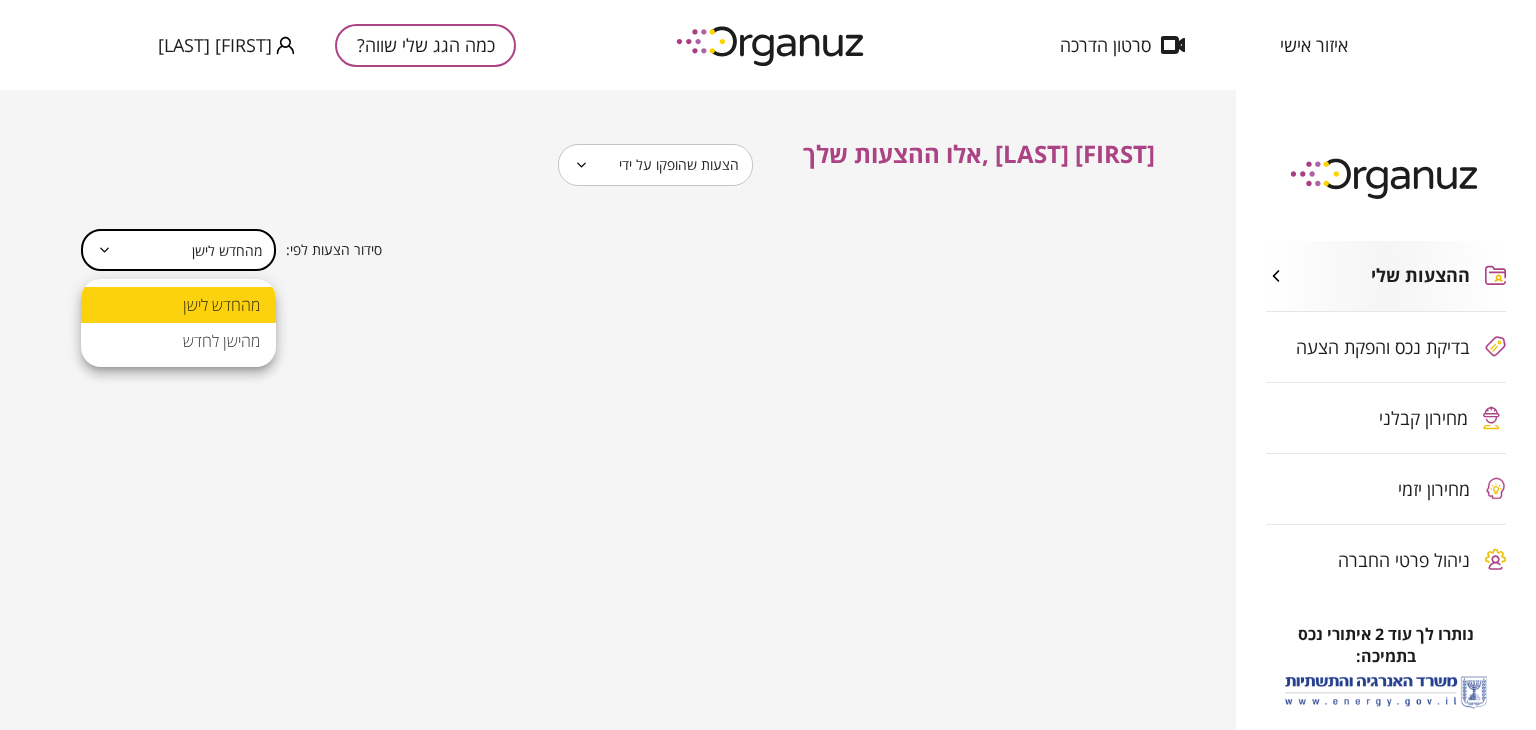 click on "**********" at bounding box center [768, 365] 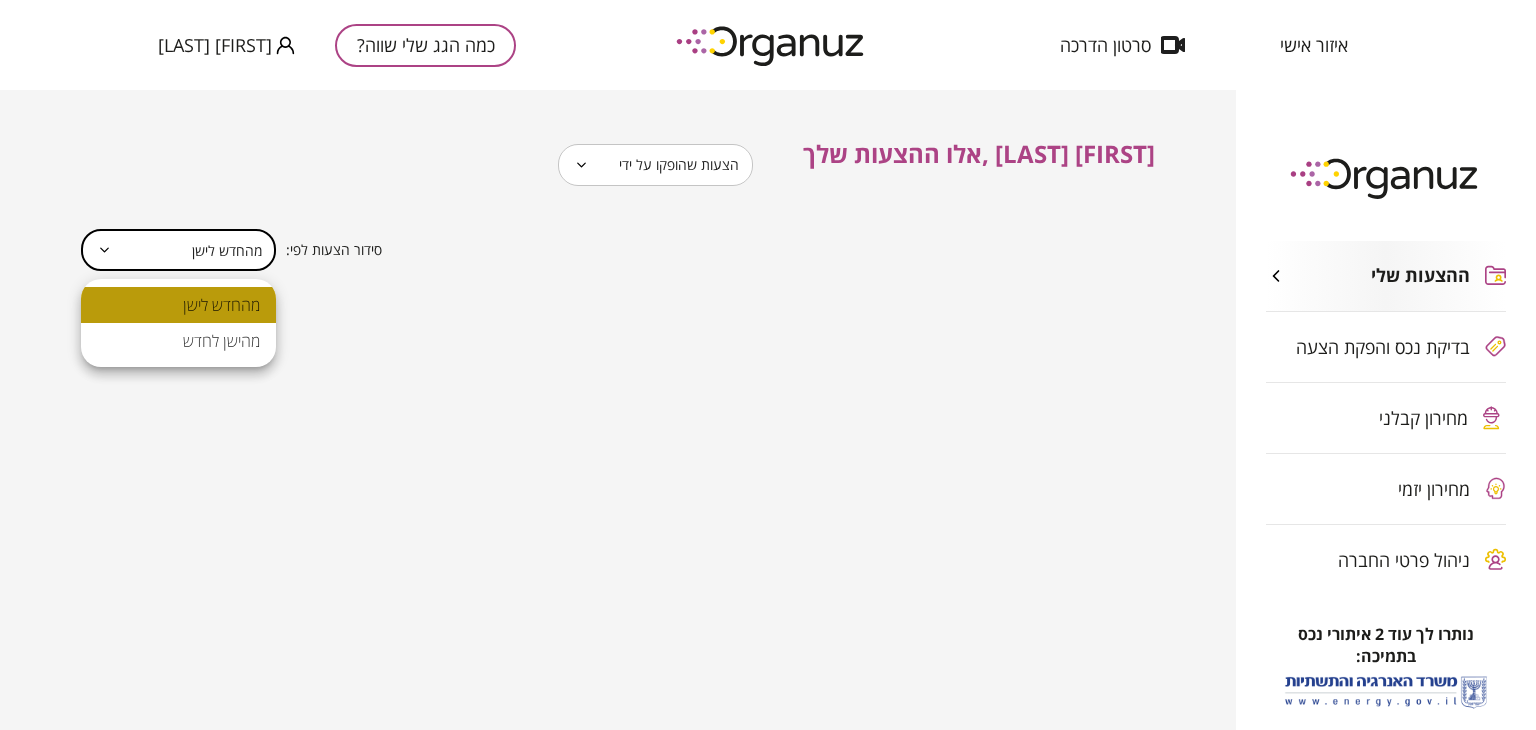 click on "מהחדש לישן" at bounding box center (178, 305) 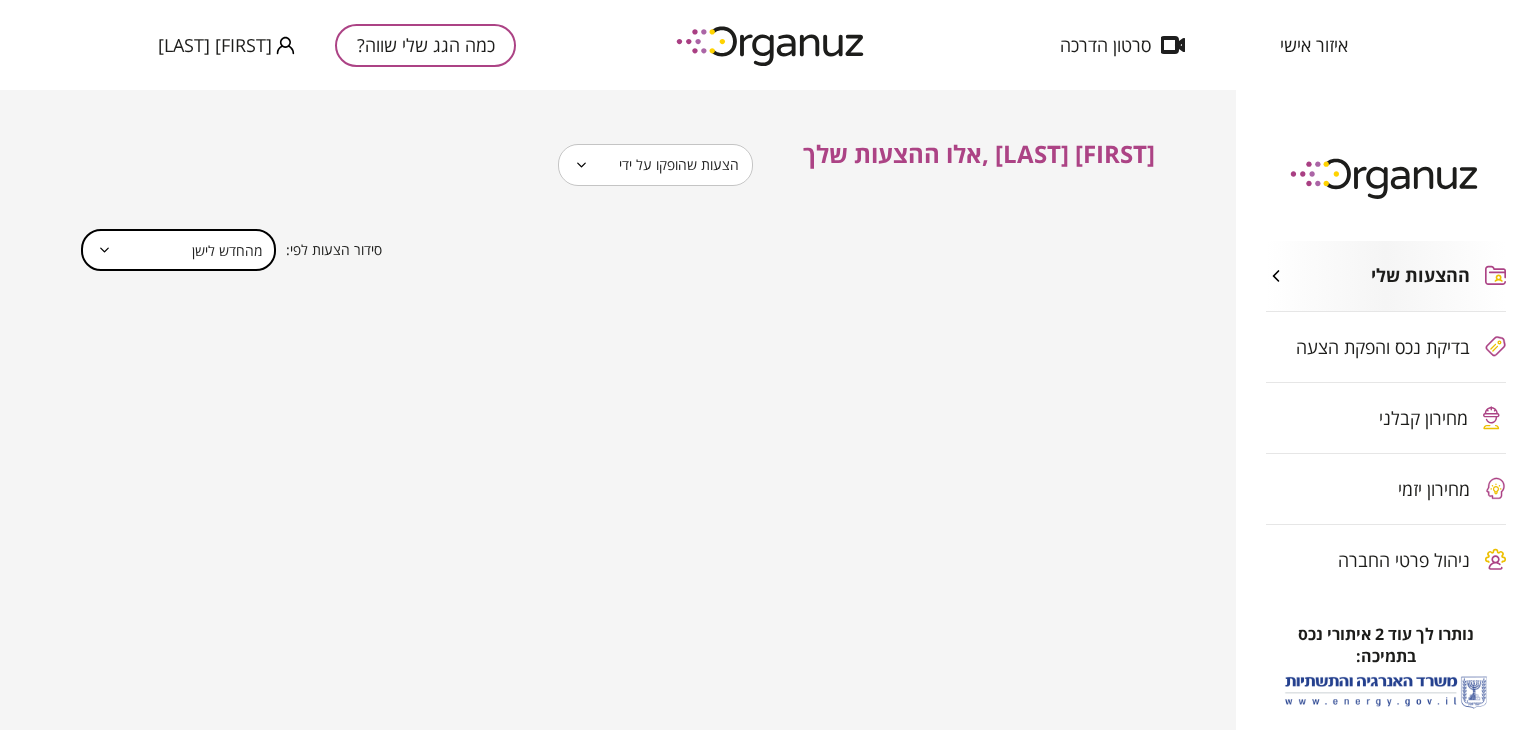 click on "**********" at bounding box center [768, 365] 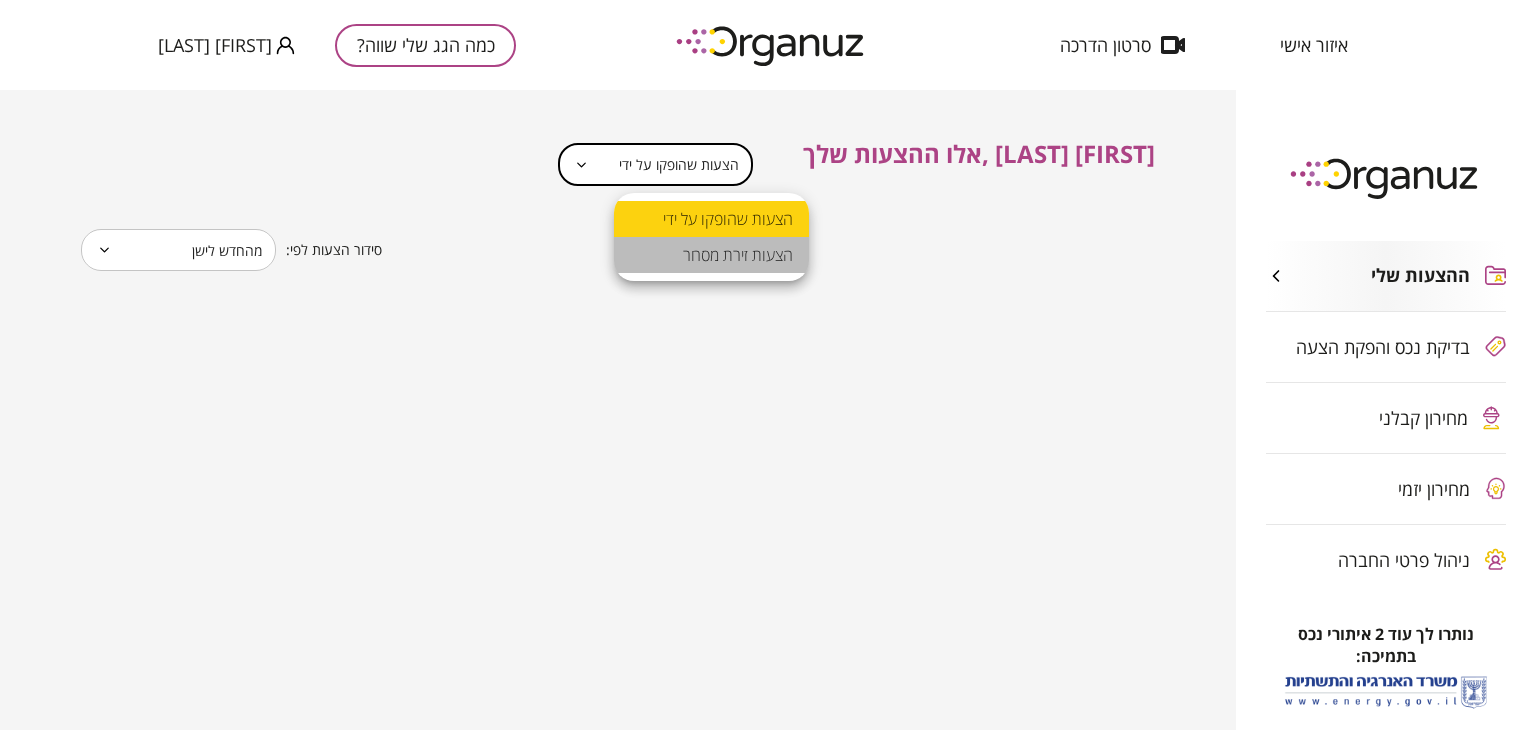 click on "הצעות זירת מסחר" at bounding box center [711, 255] 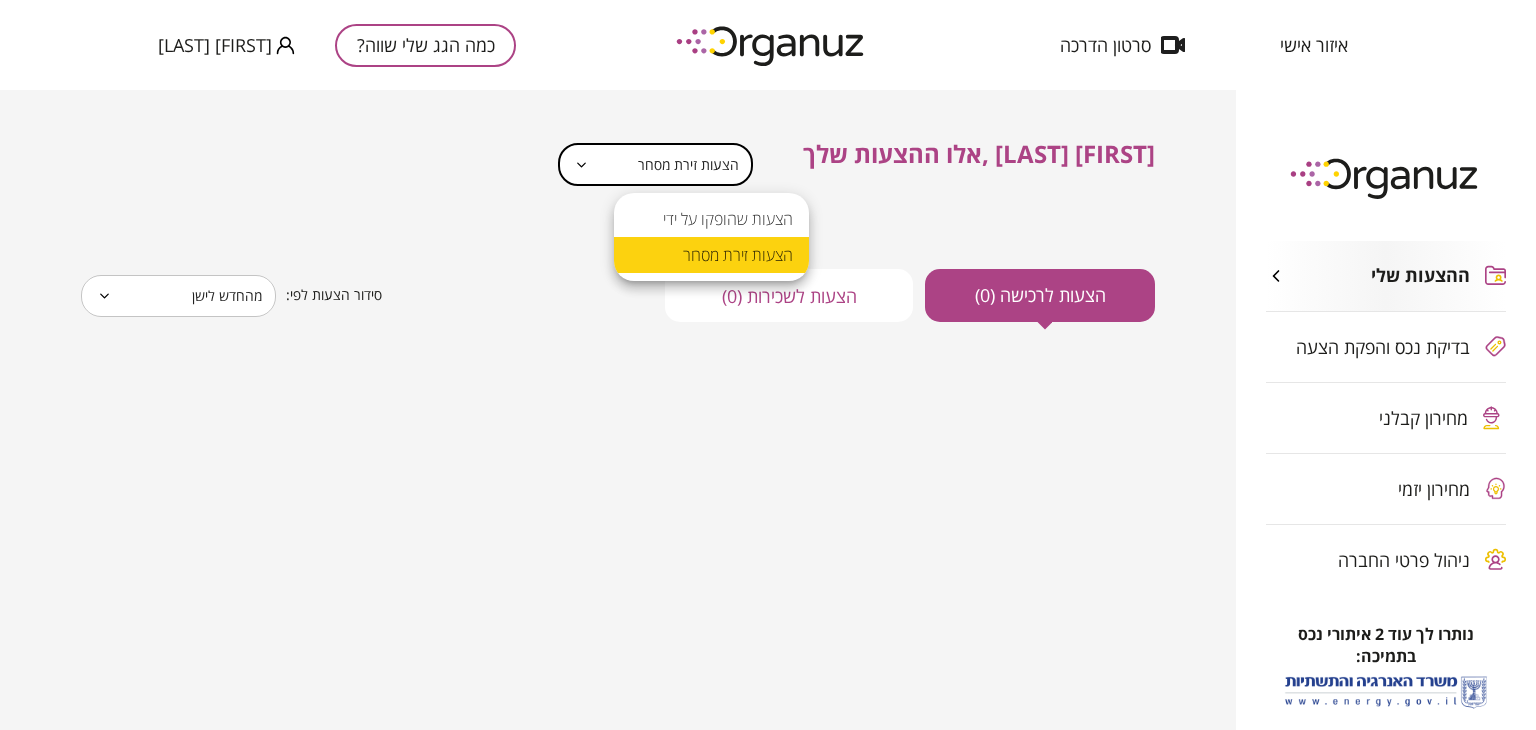 click on "**********" at bounding box center [768, 365] 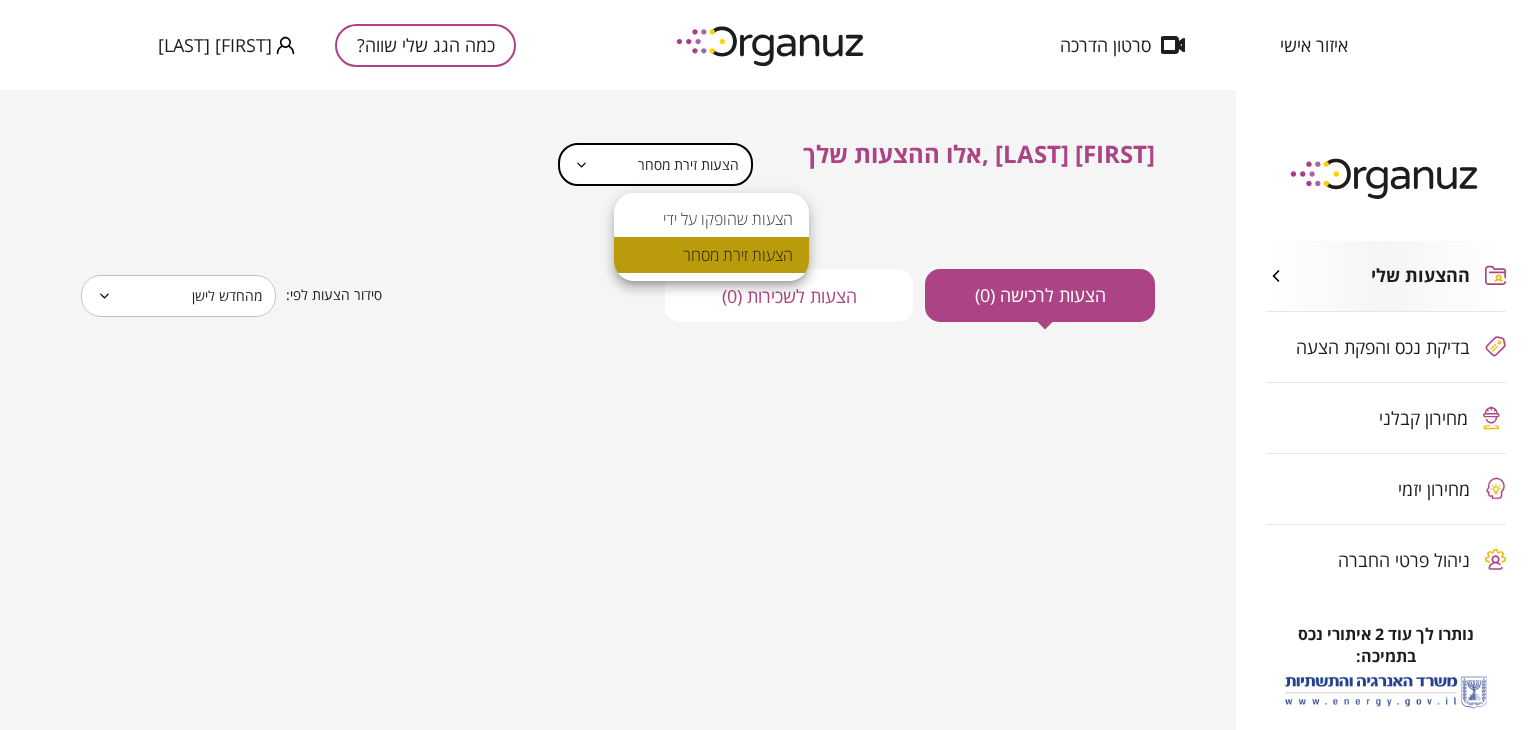 click on "הצעות זירת מסחר" at bounding box center (711, 255) 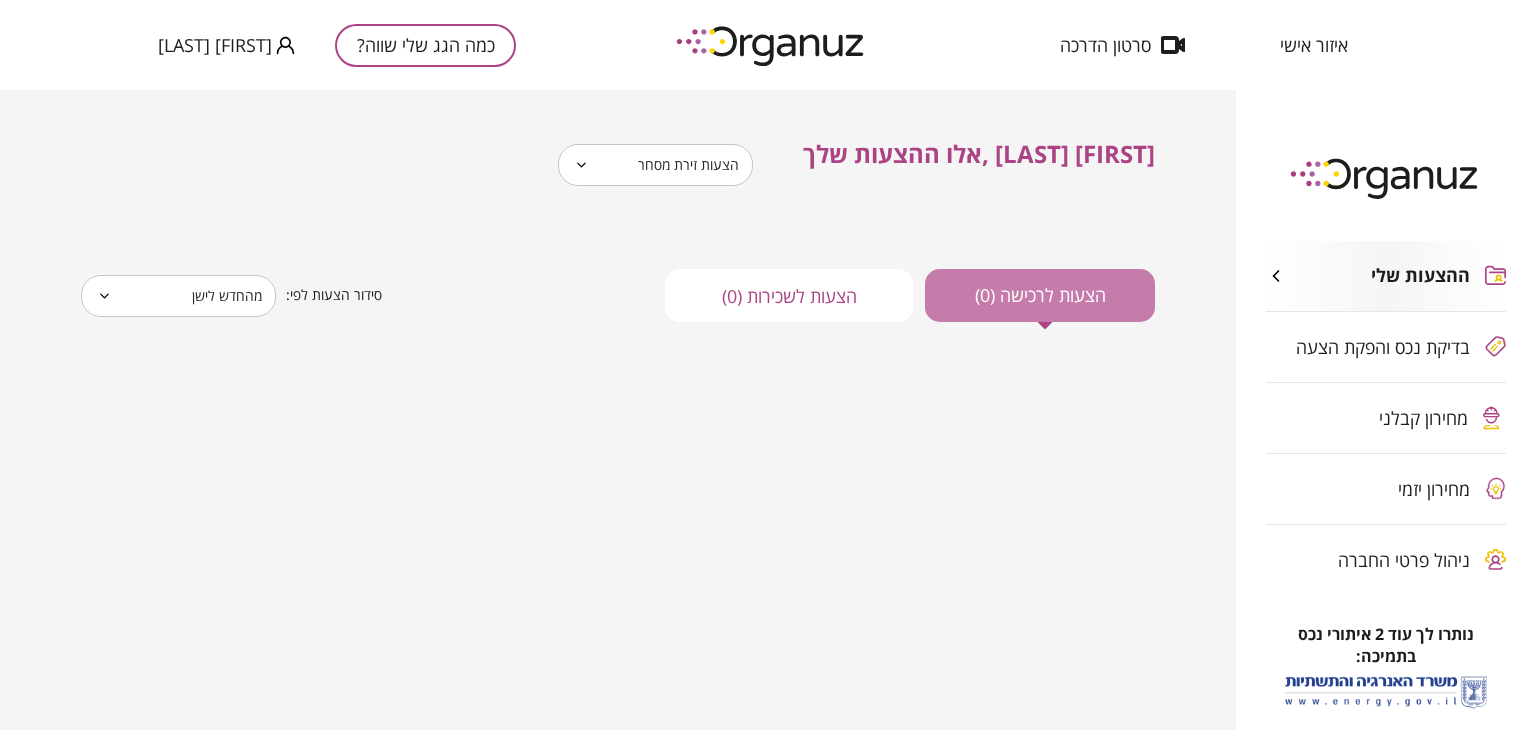 click on "הצעות לרכישה  (0)" at bounding box center [1040, 295] 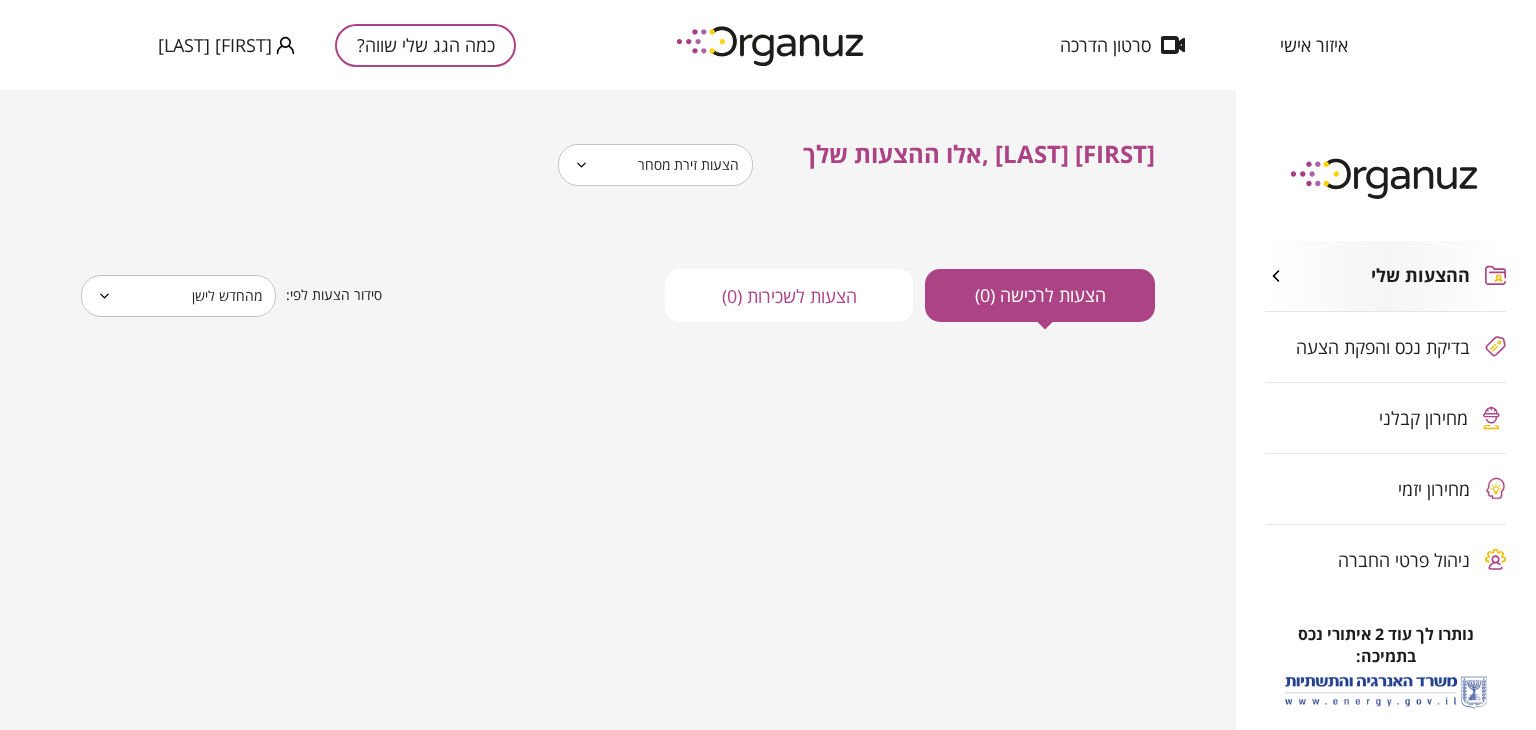 click on "הצעות לרכישה  (0)" at bounding box center [1040, 295] 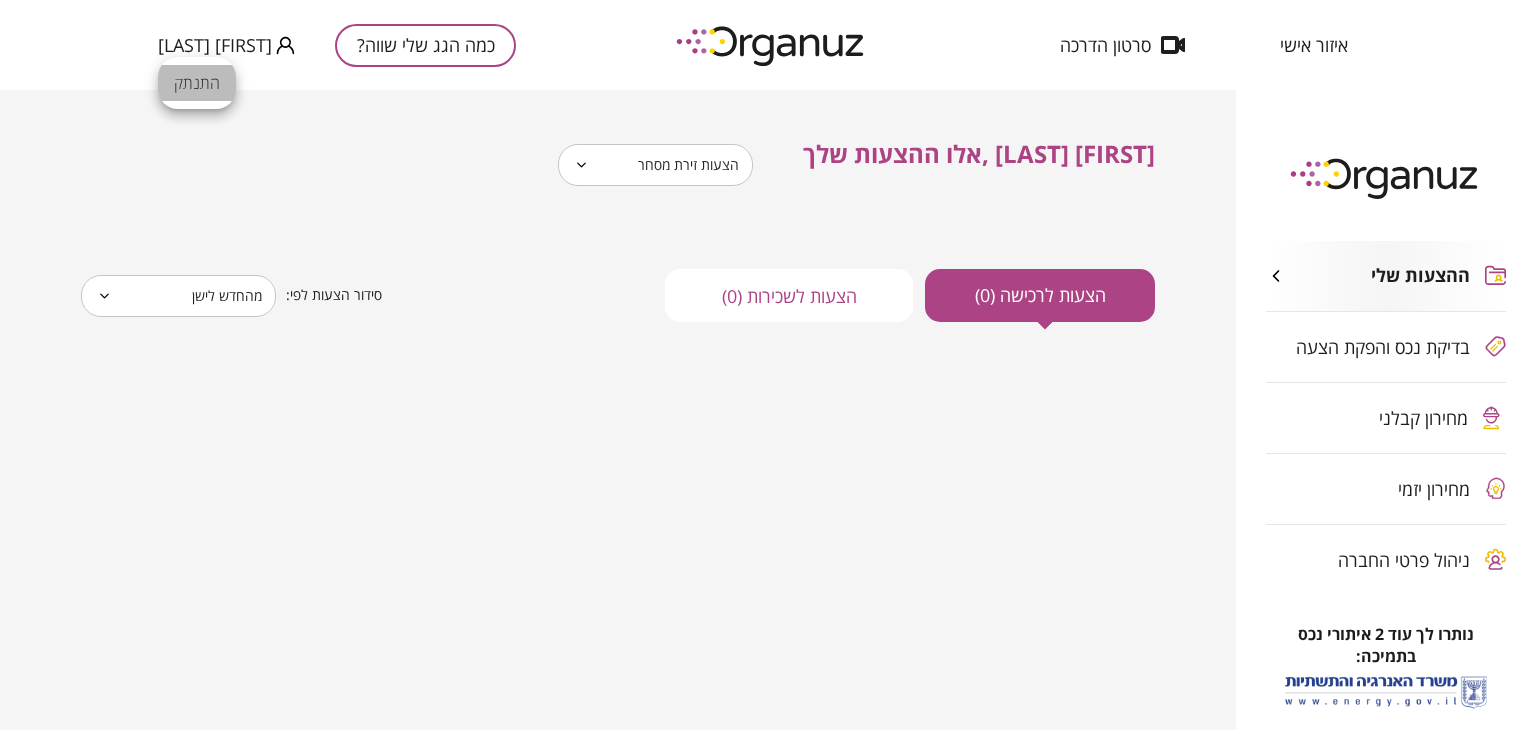 click on "התנתק" at bounding box center (197, 83) 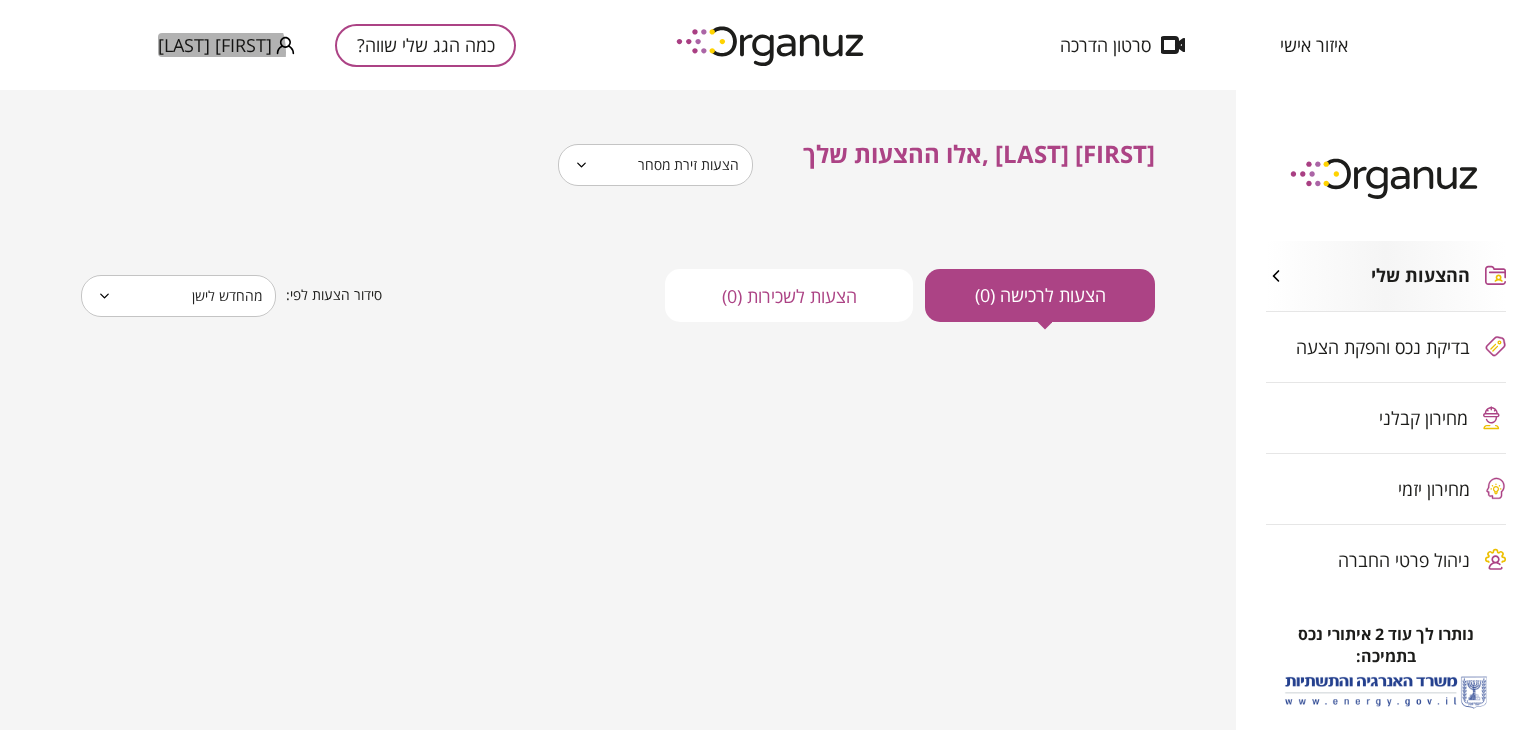 click on "[FIRST] [LAST]" at bounding box center [215, 45] 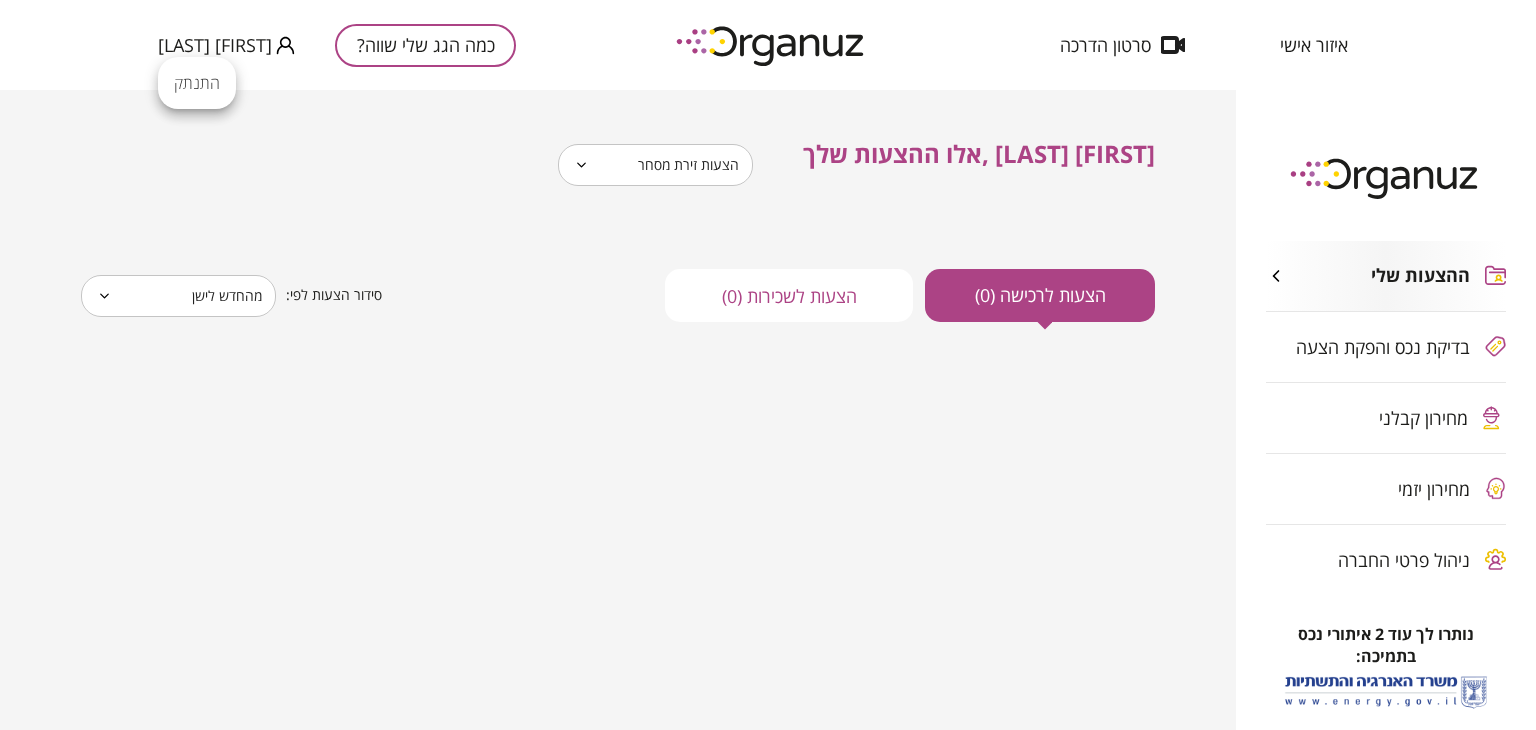 click at bounding box center [768, 365] 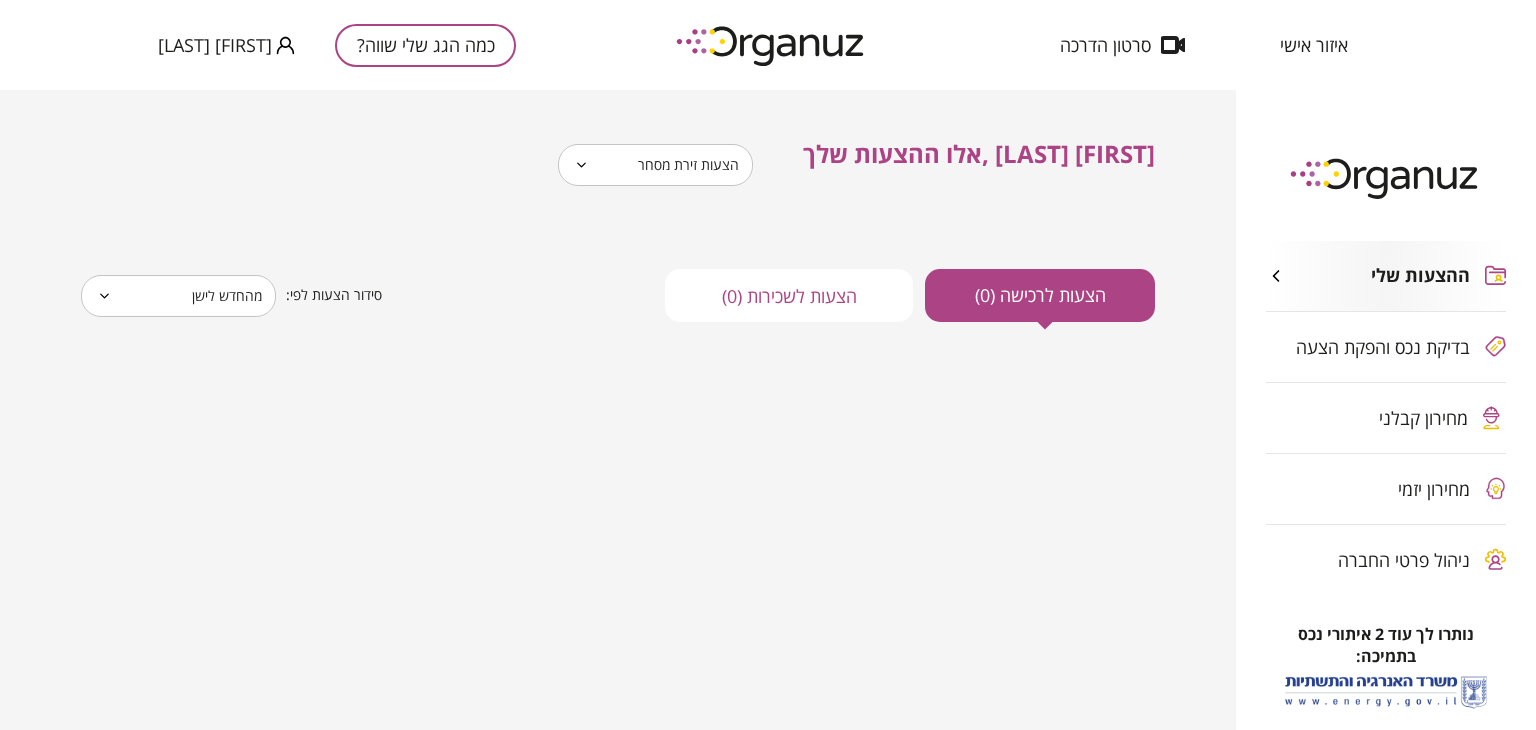 click 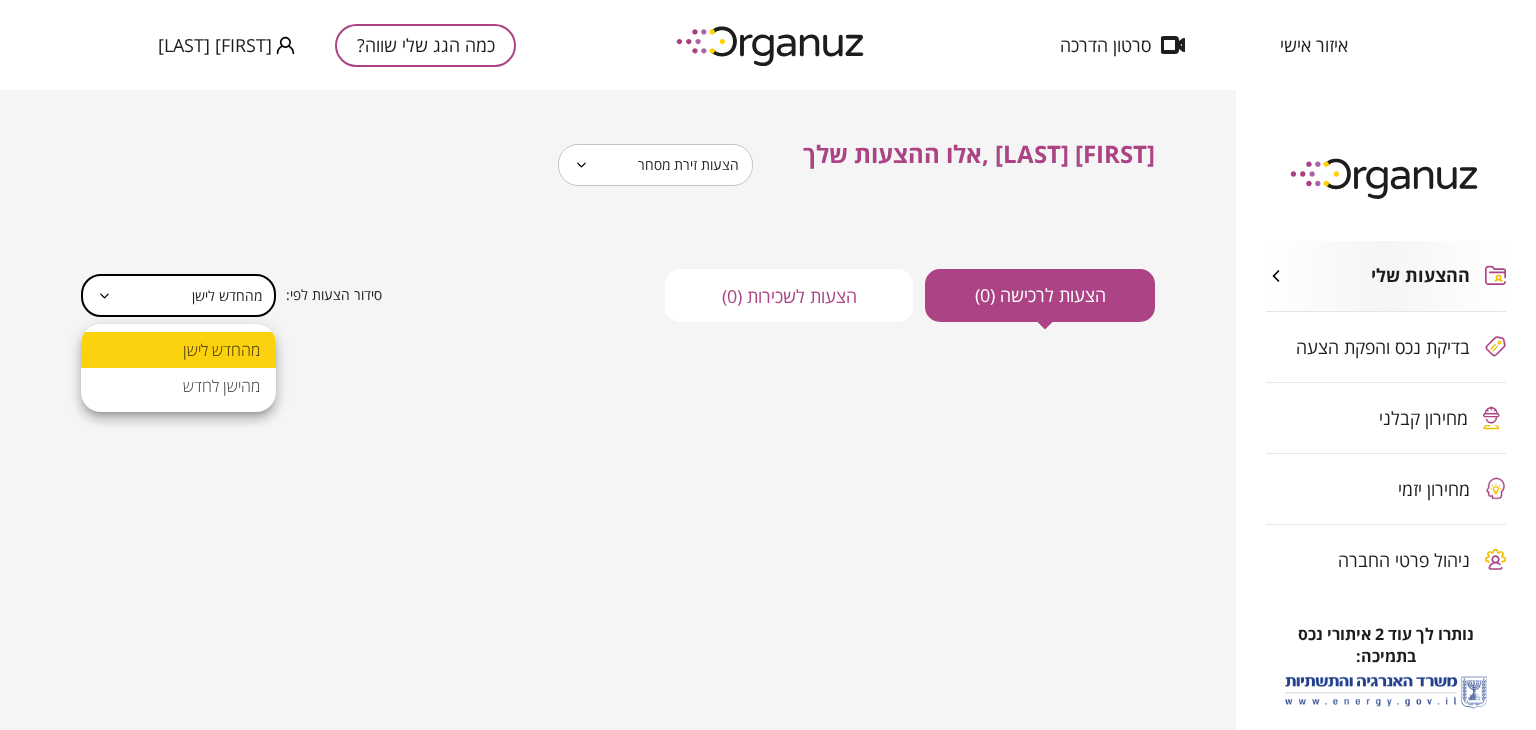 click on "**********" at bounding box center [768, 365] 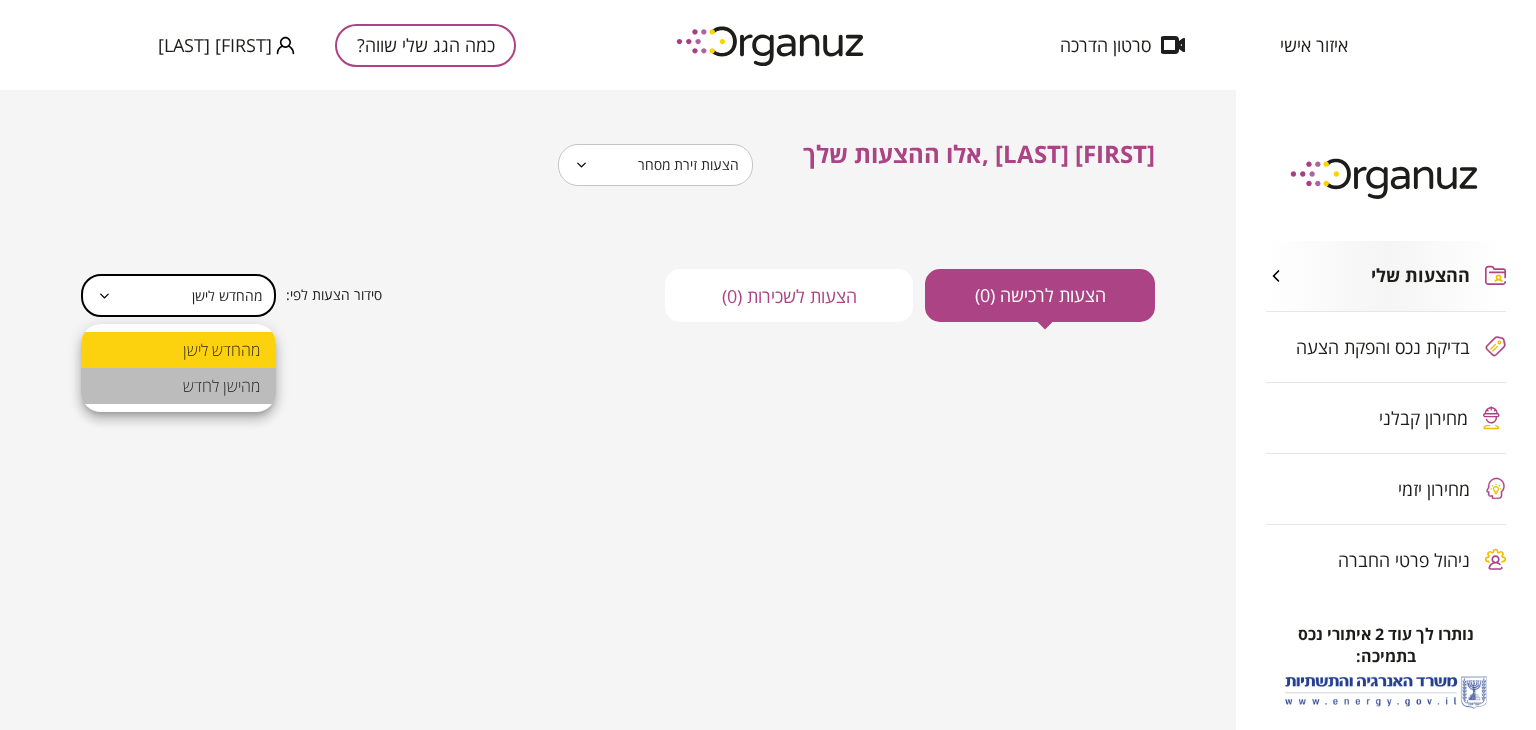 click on "מהישן לחדש" at bounding box center [178, 386] 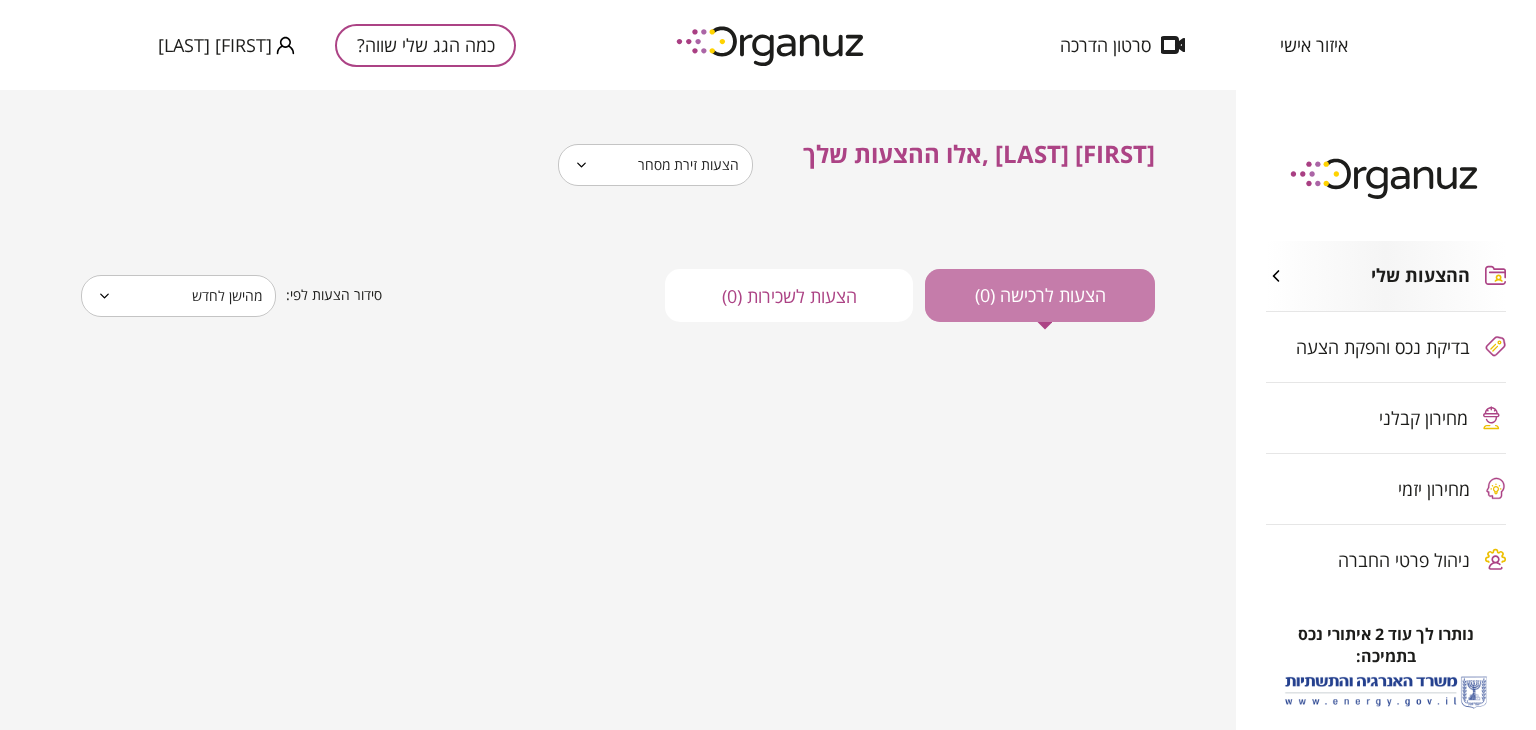 click on "הצעות לרכישה  (0)" at bounding box center (1040, 295) 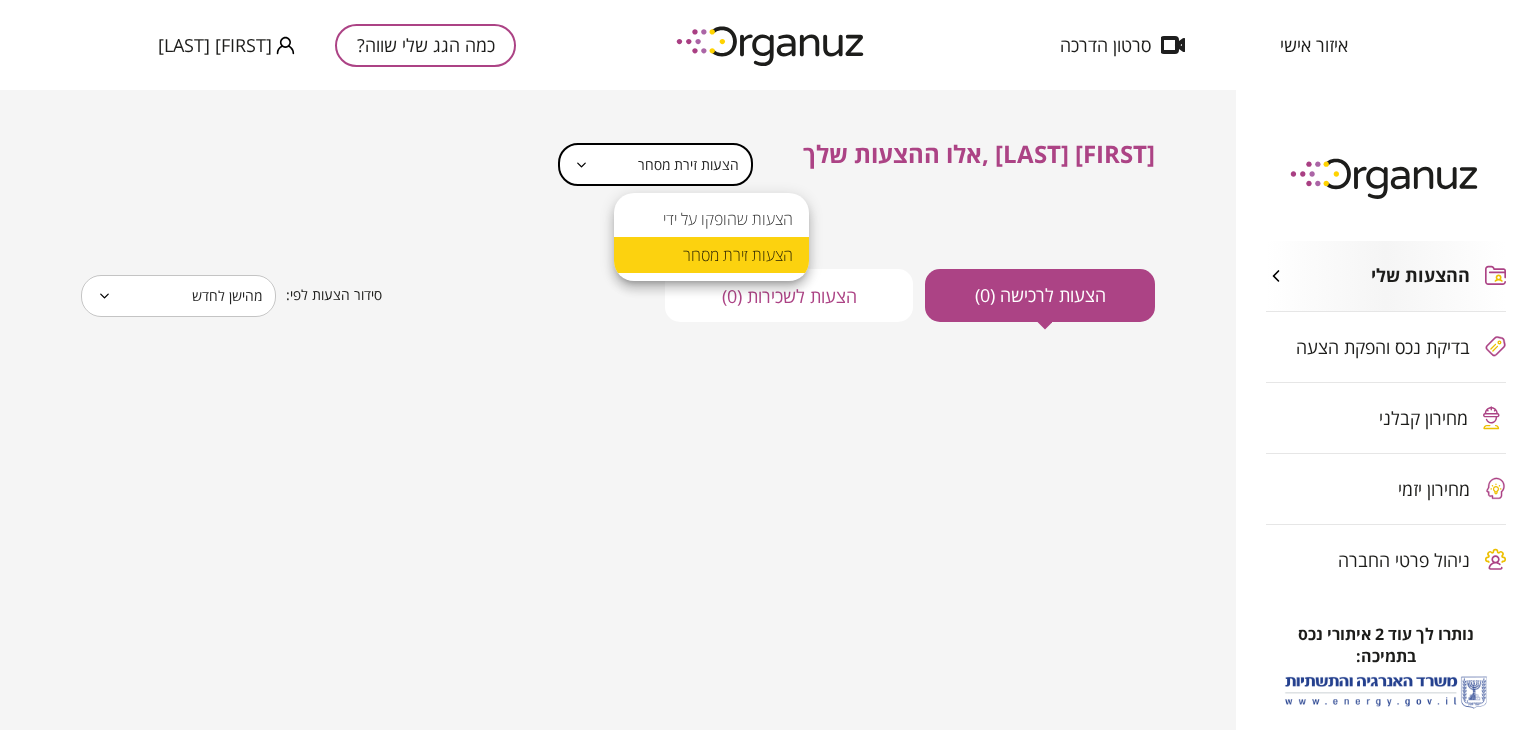 click on "**********" at bounding box center [768, 365] 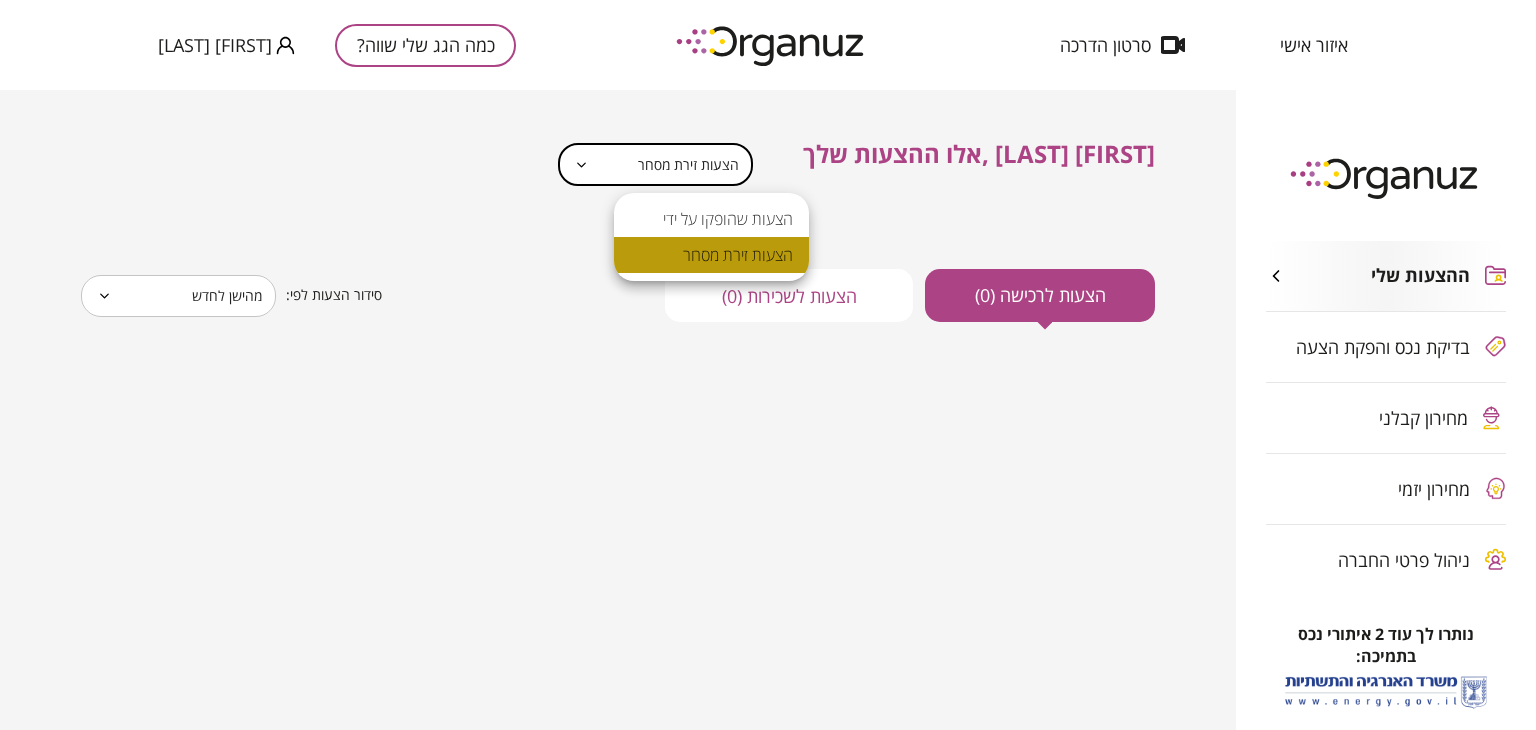 click on "הצעות זירת מסחר" at bounding box center (711, 255) 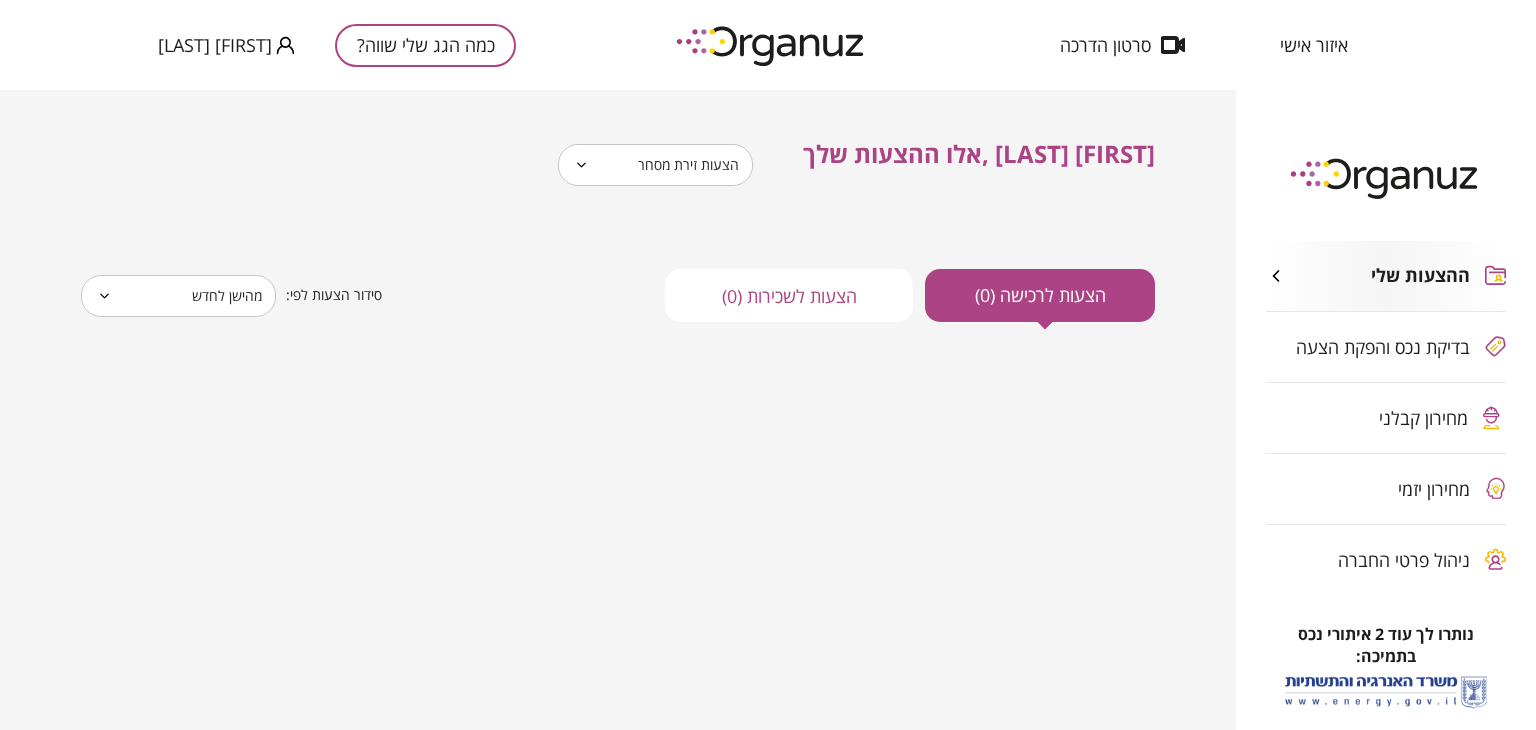 click on "הצעות לרכישה  (0) הצעות לשכירות (0) סידור הצעות לפי: מהישן לחדש * ​" at bounding box center [618, 275] 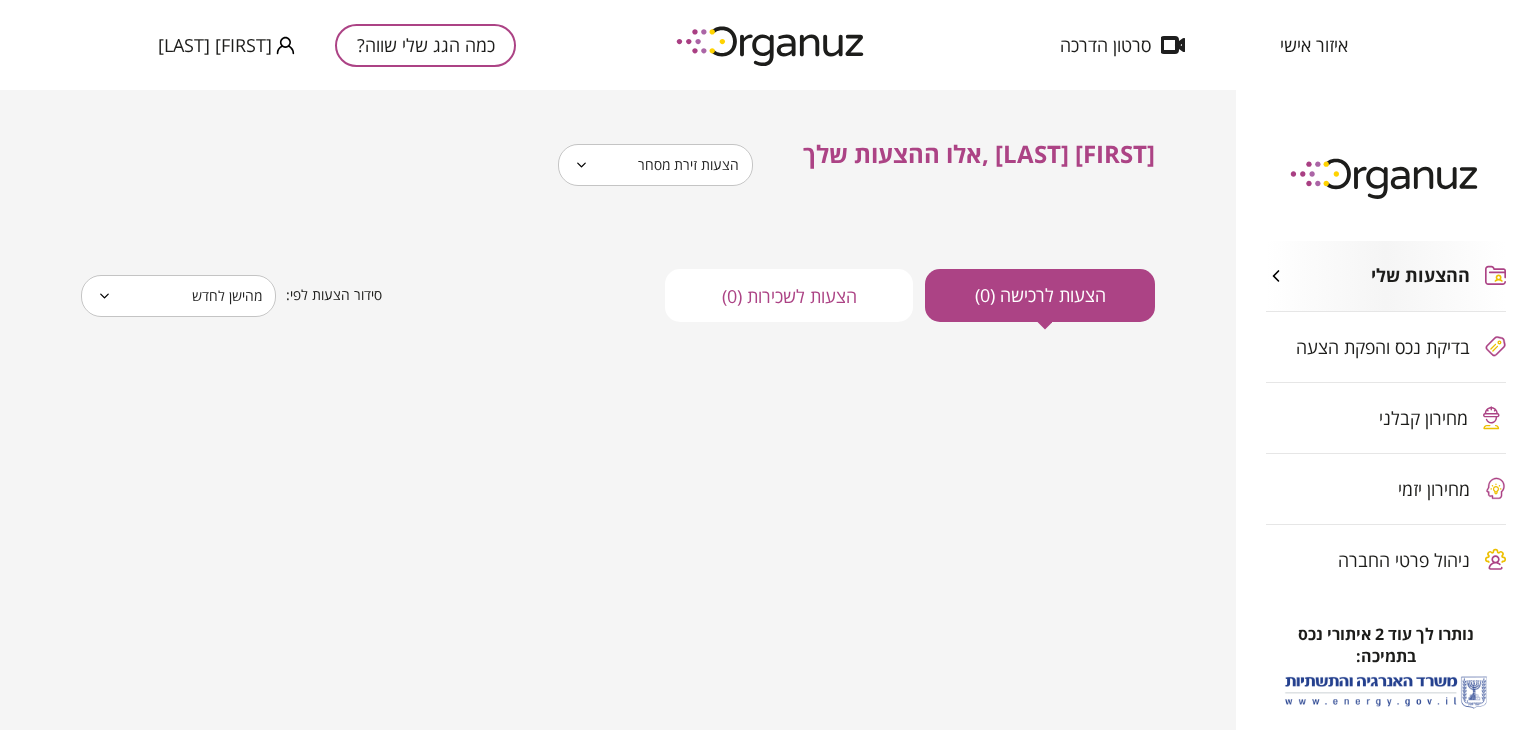 click on "**********" at bounding box center [768, 365] 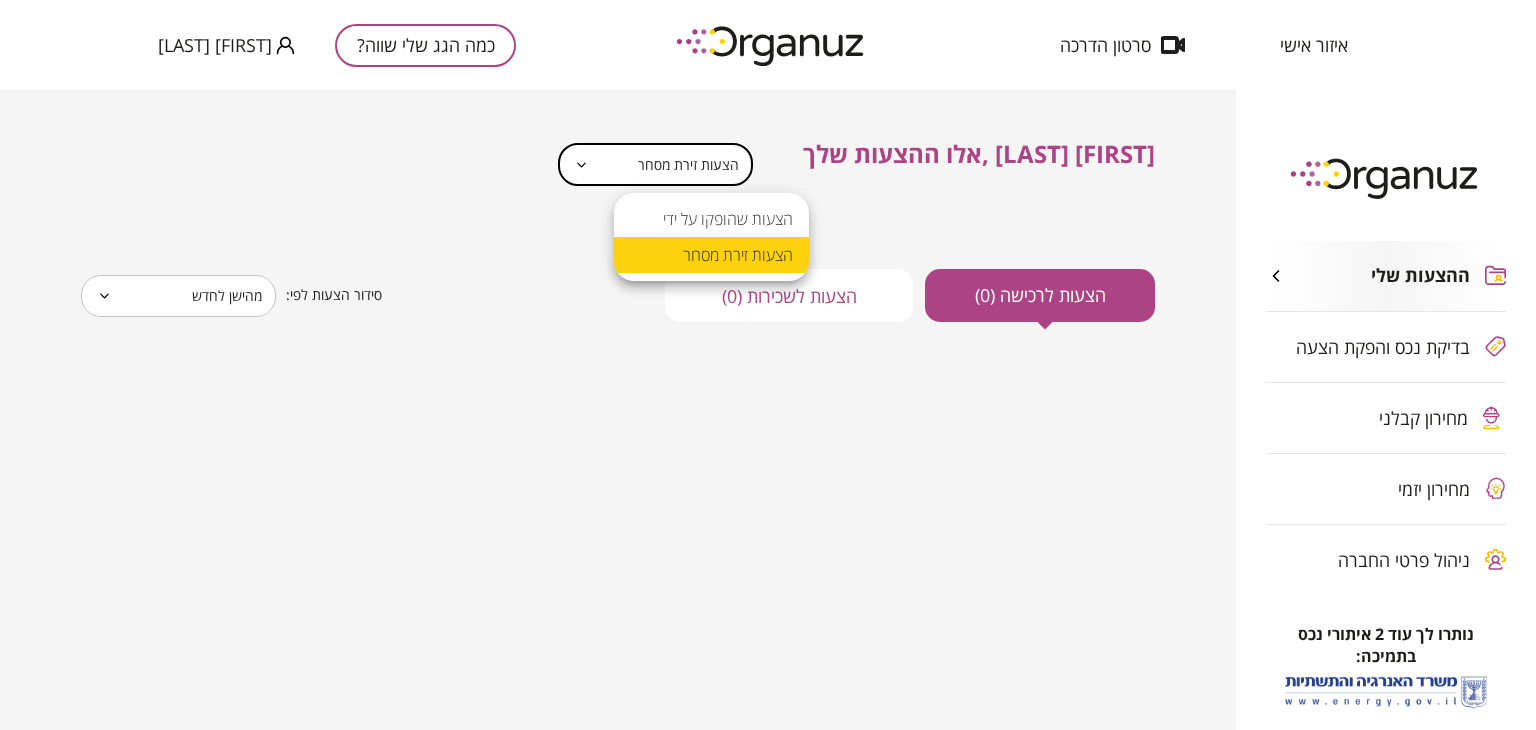 click on "הצעות זירת מסחר" at bounding box center (711, 255) 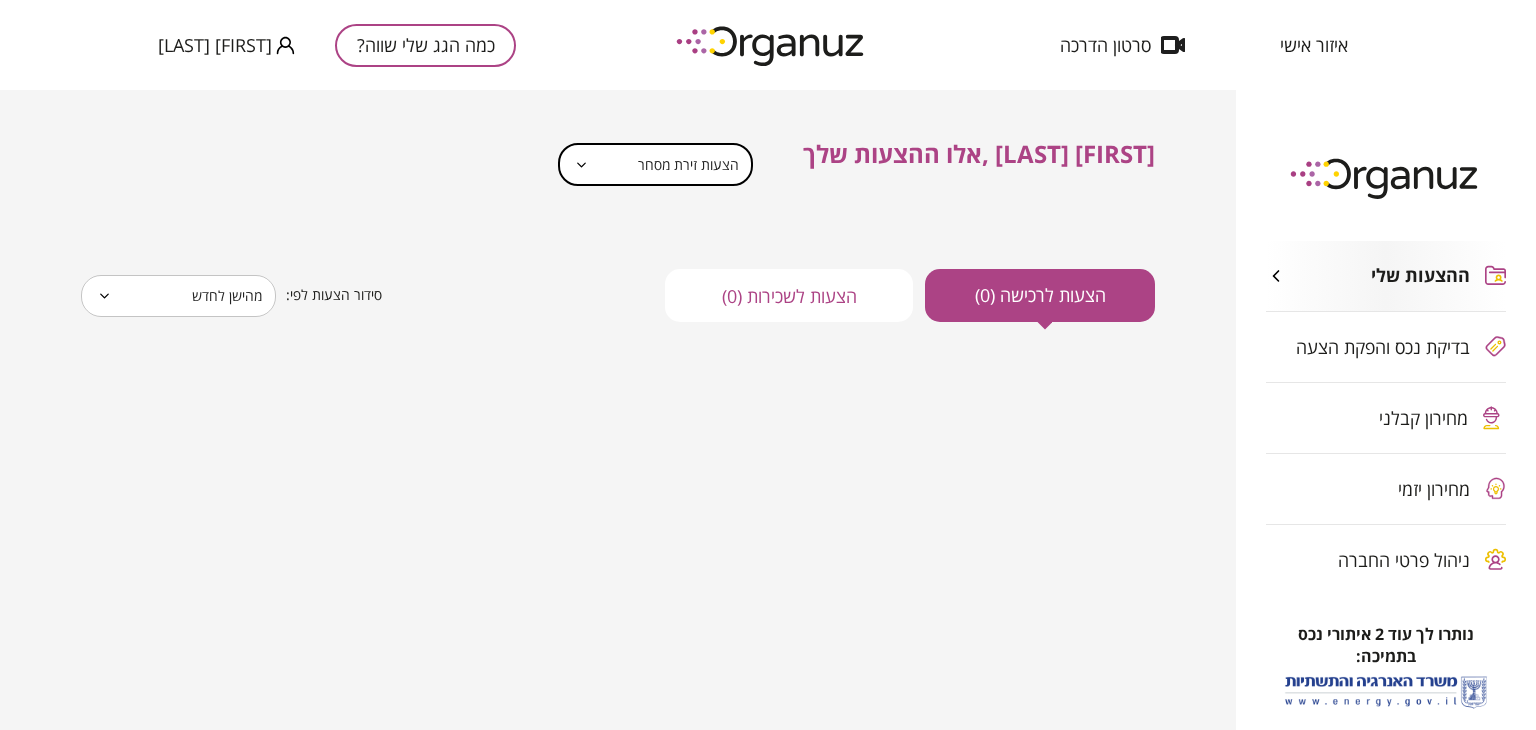 click on "**********" at bounding box center (768, 365) 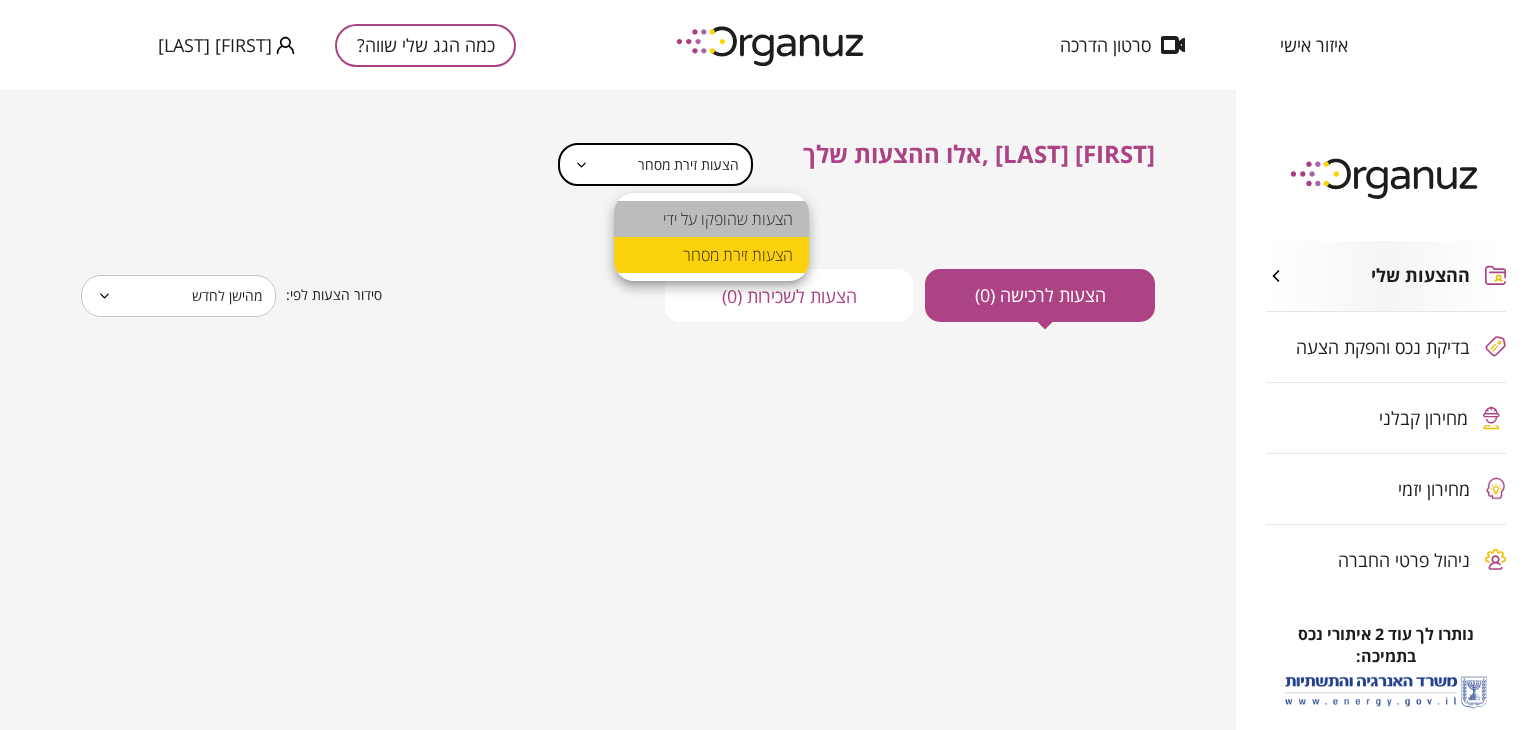 click on "הצעות שהופקו על ידי" at bounding box center (711, 219) 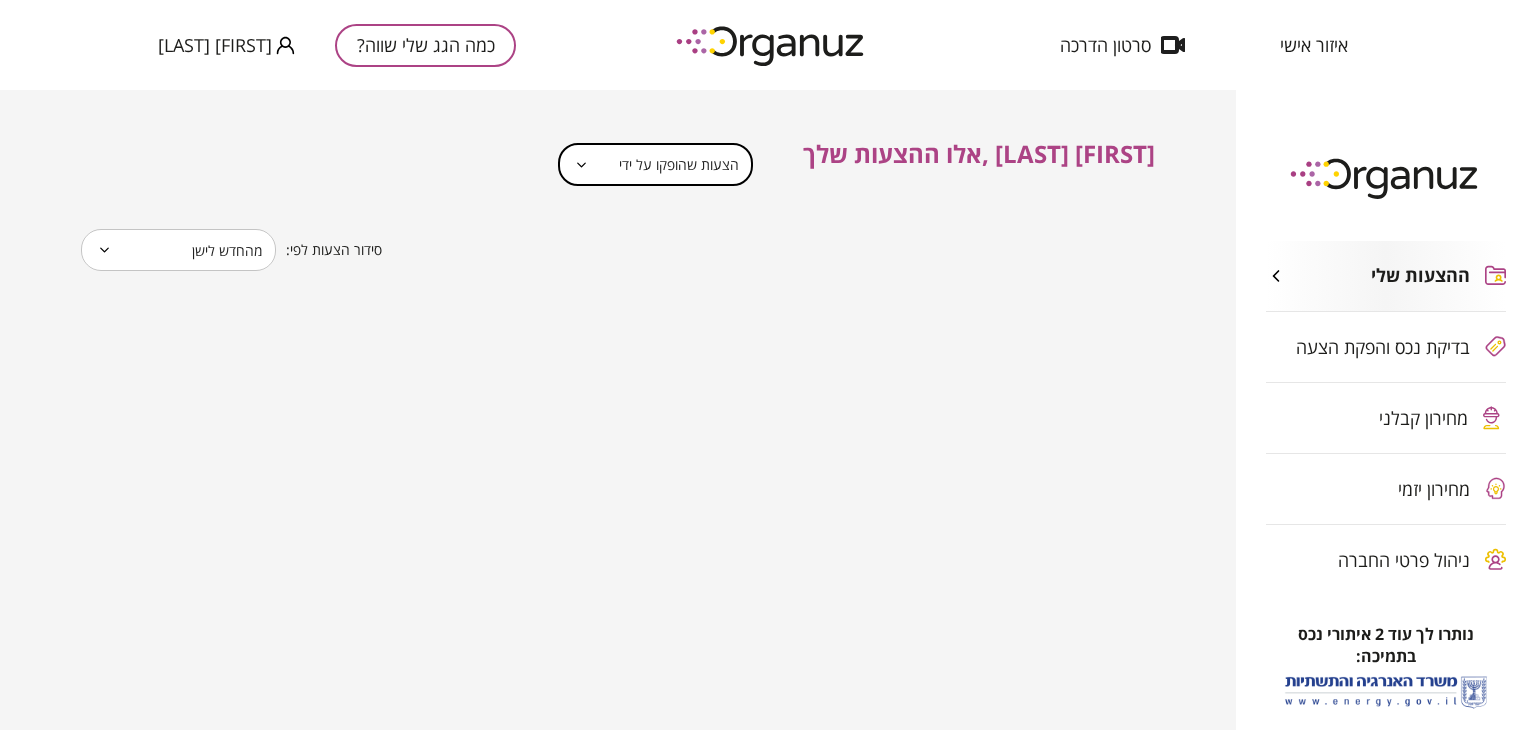 click on "**********" at bounding box center (768, 365) 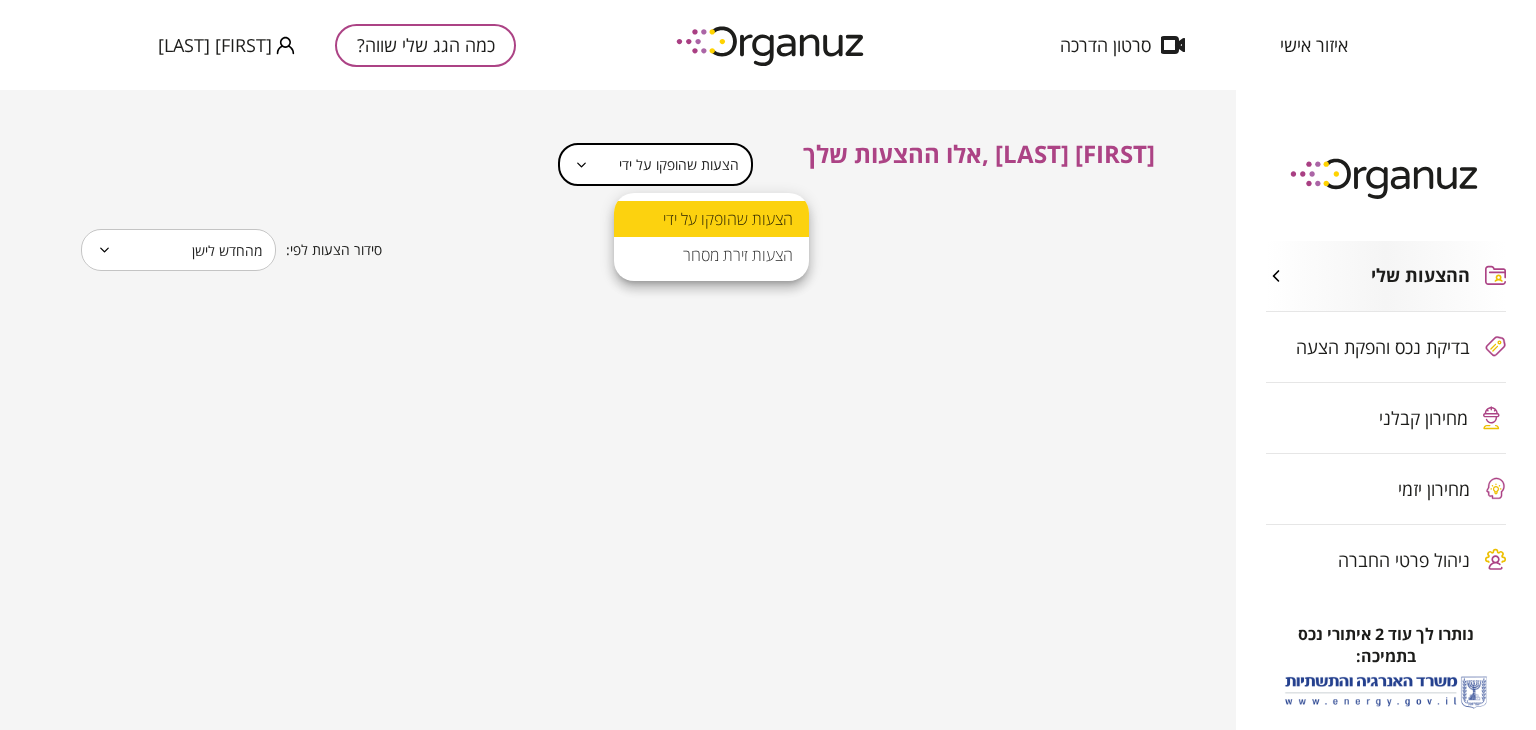 click on "הצעות זירת מסחר" at bounding box center [711, 255] 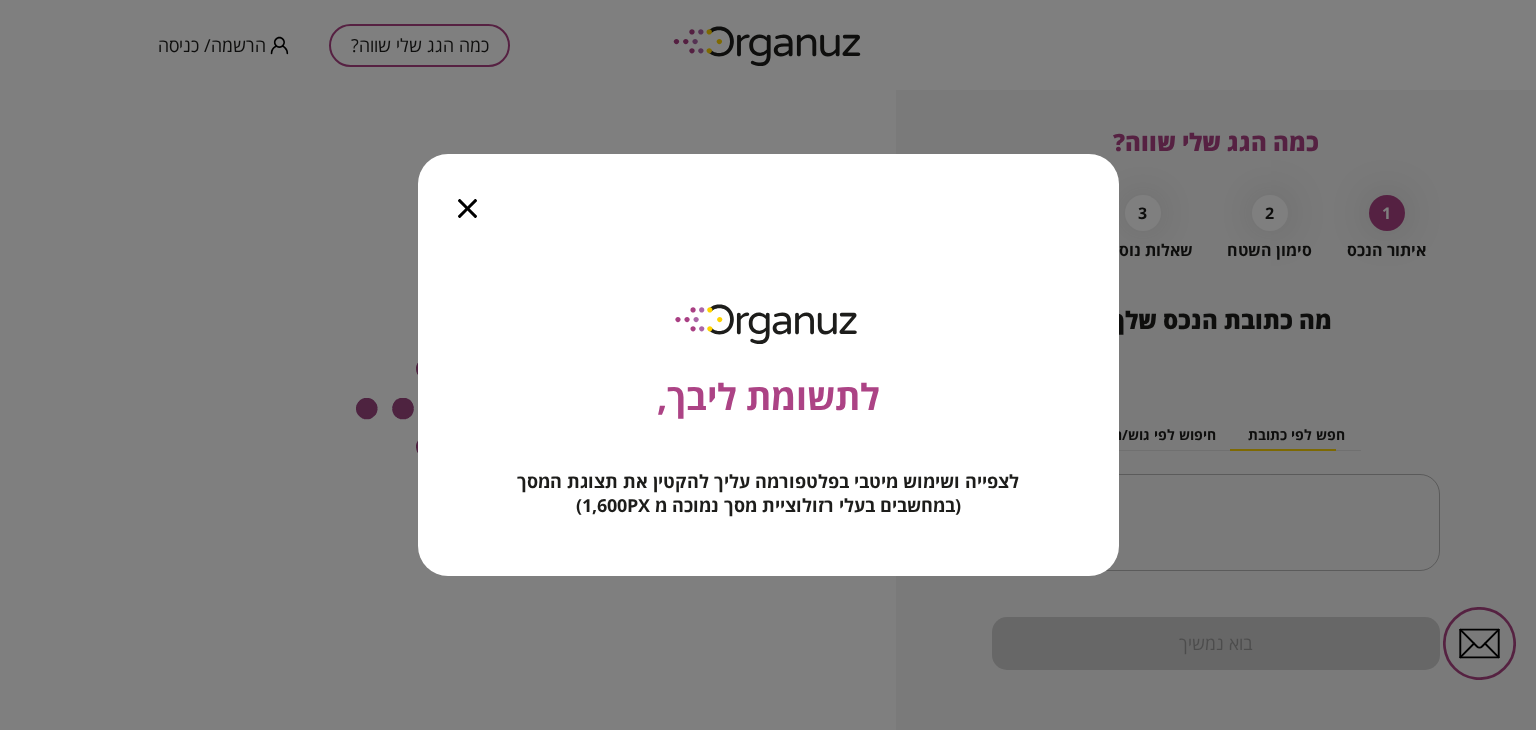 scroll, scrollTop: 0, scrollLeft: 0, axis: both 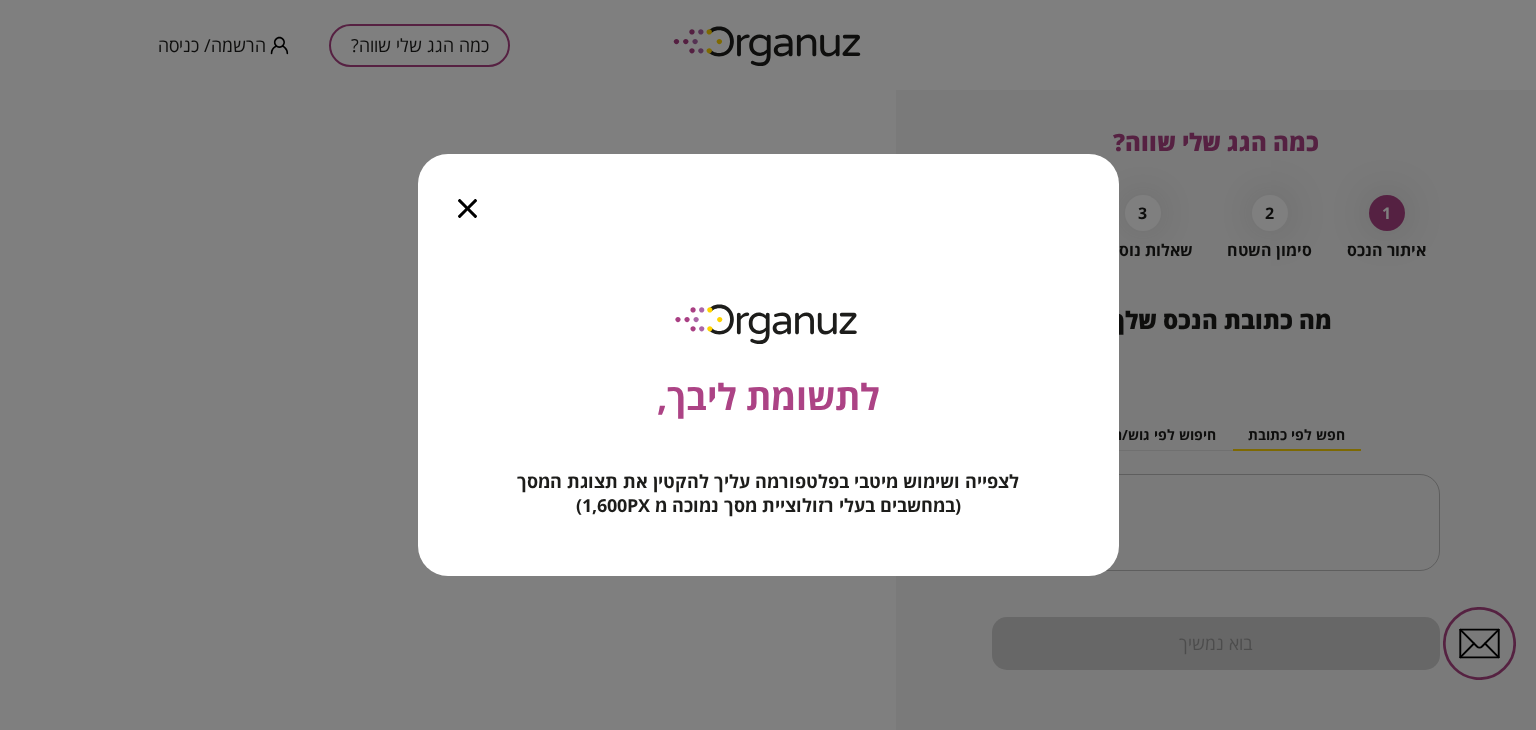 click 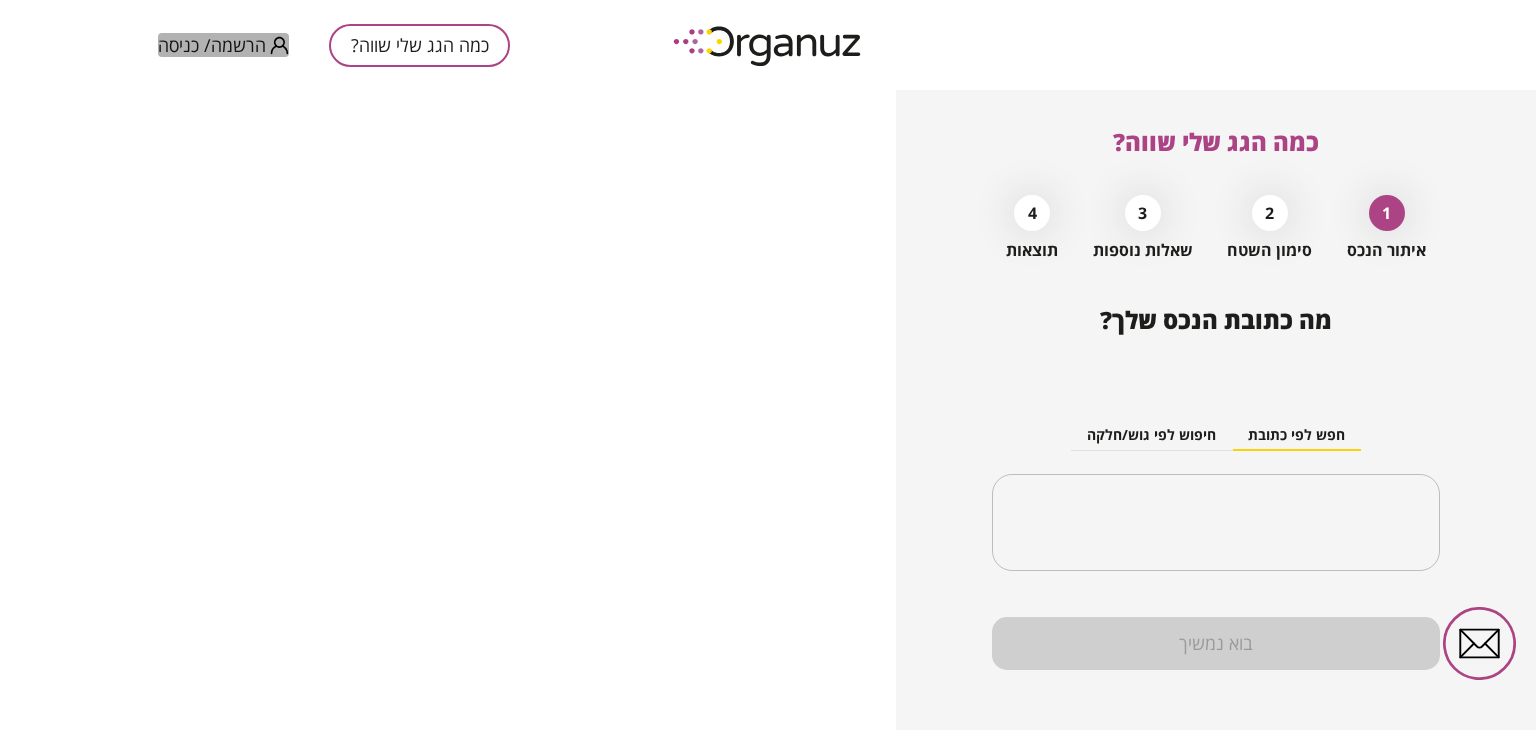 click on "הרשמה/ כניסה" at bounding box center [223, 45] 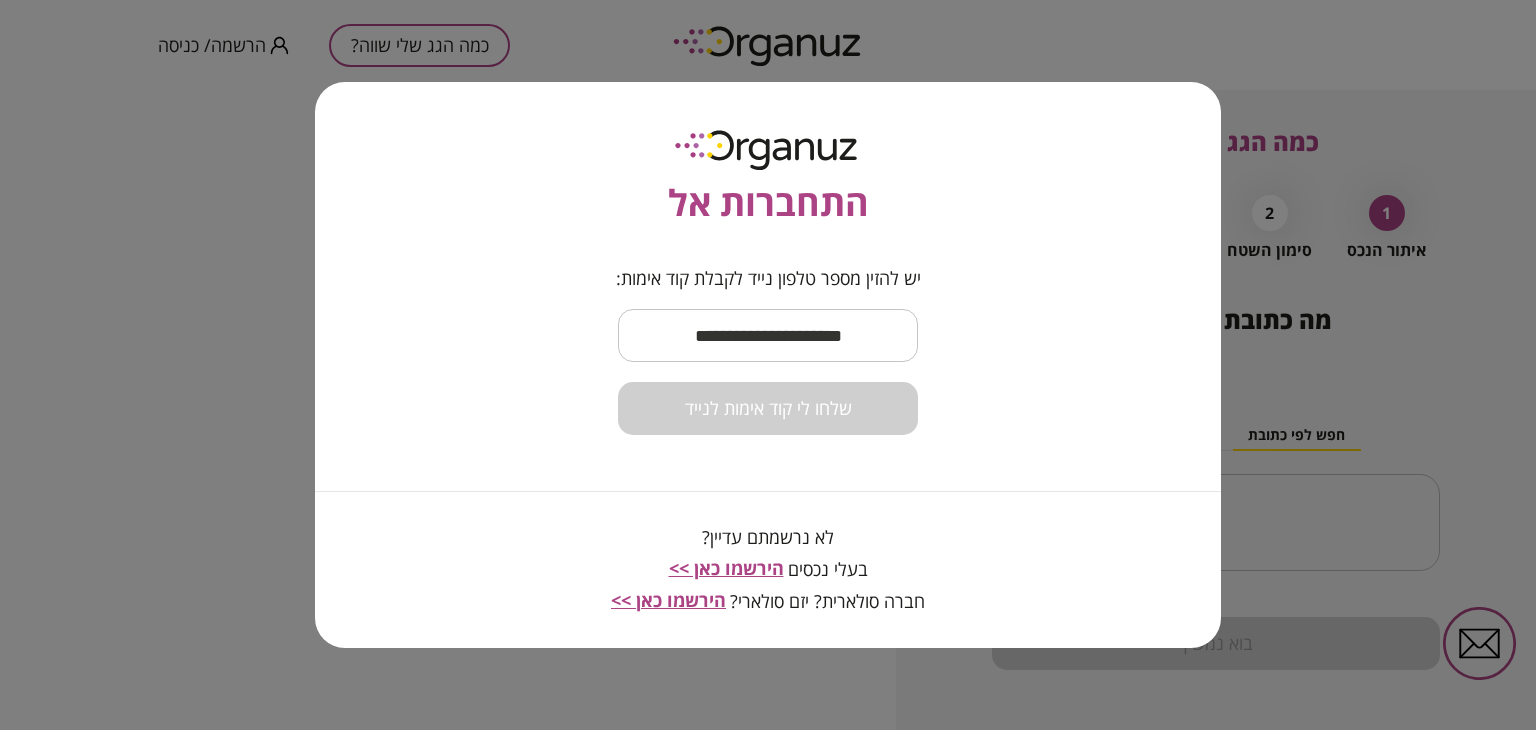 click at bounding box center [768, 335] 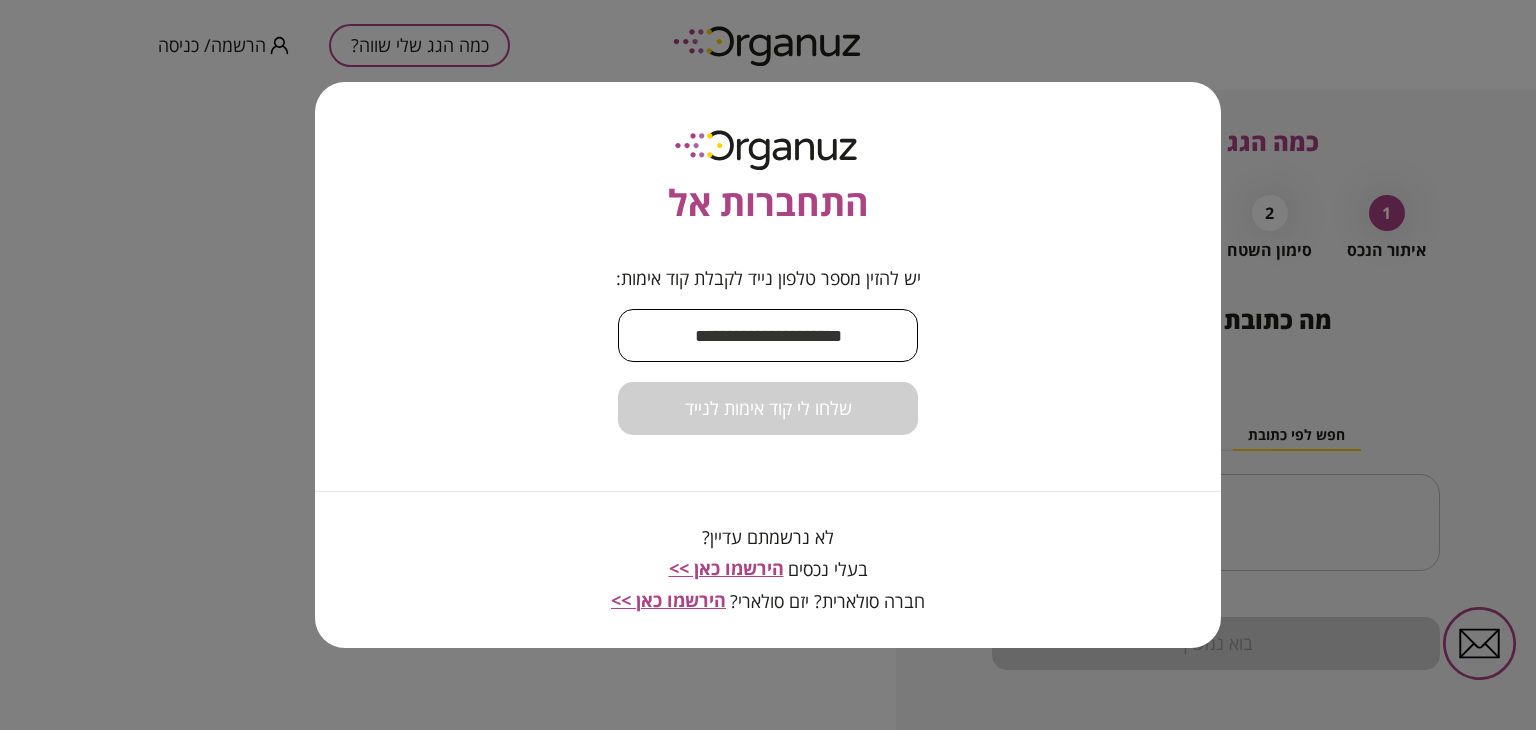 type on "**********" 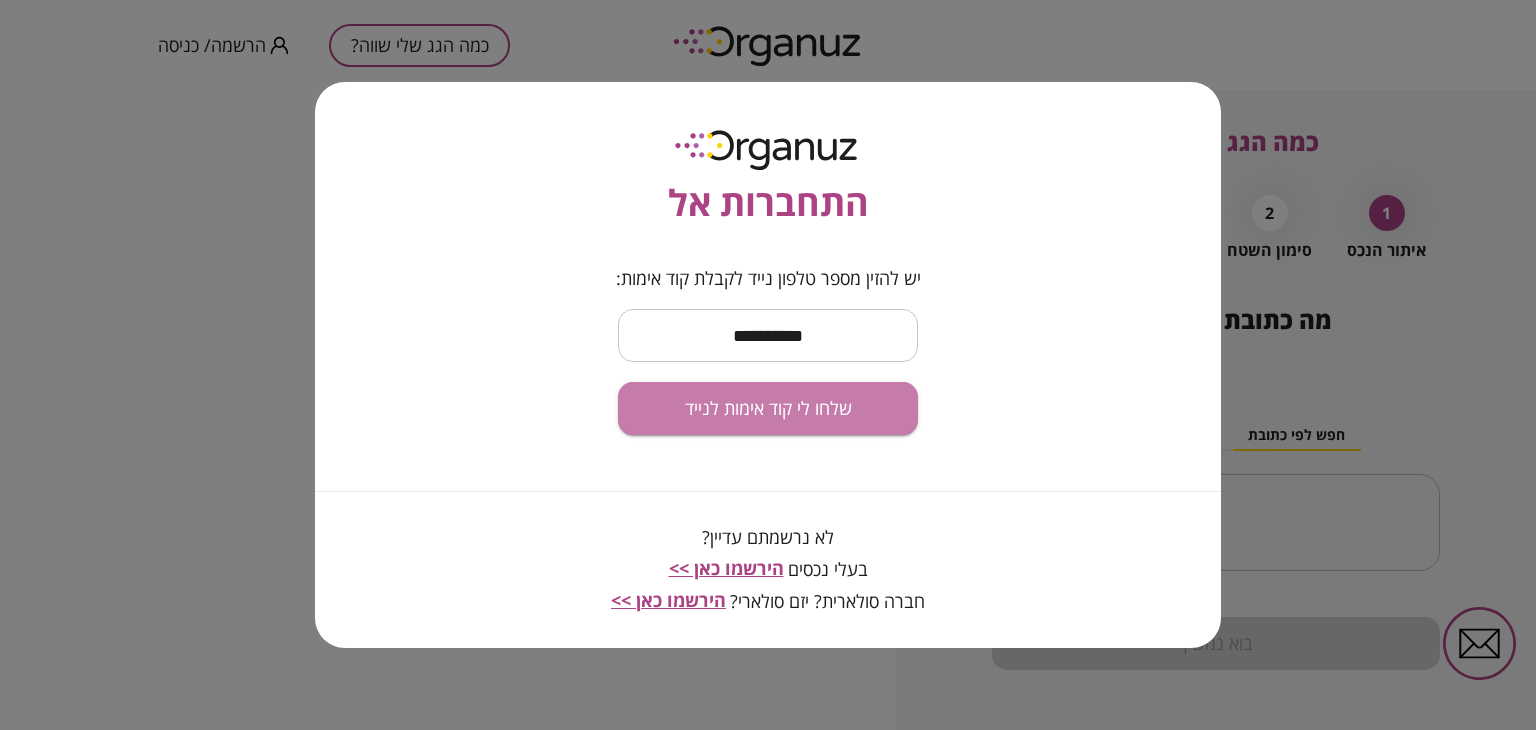 click on "שלחו לי קוד אימות לנייד" at bounding box center [768, 409] 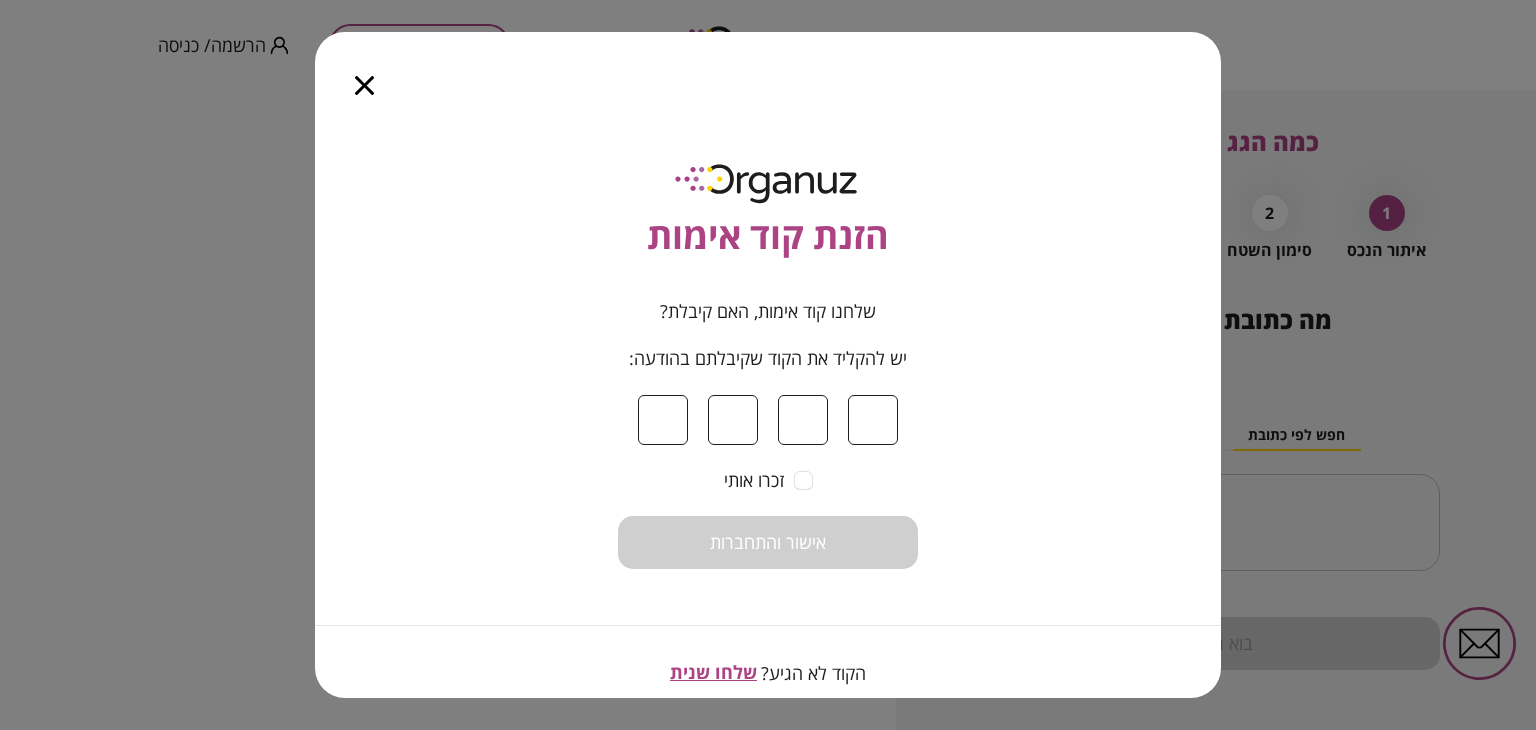 type on "*" 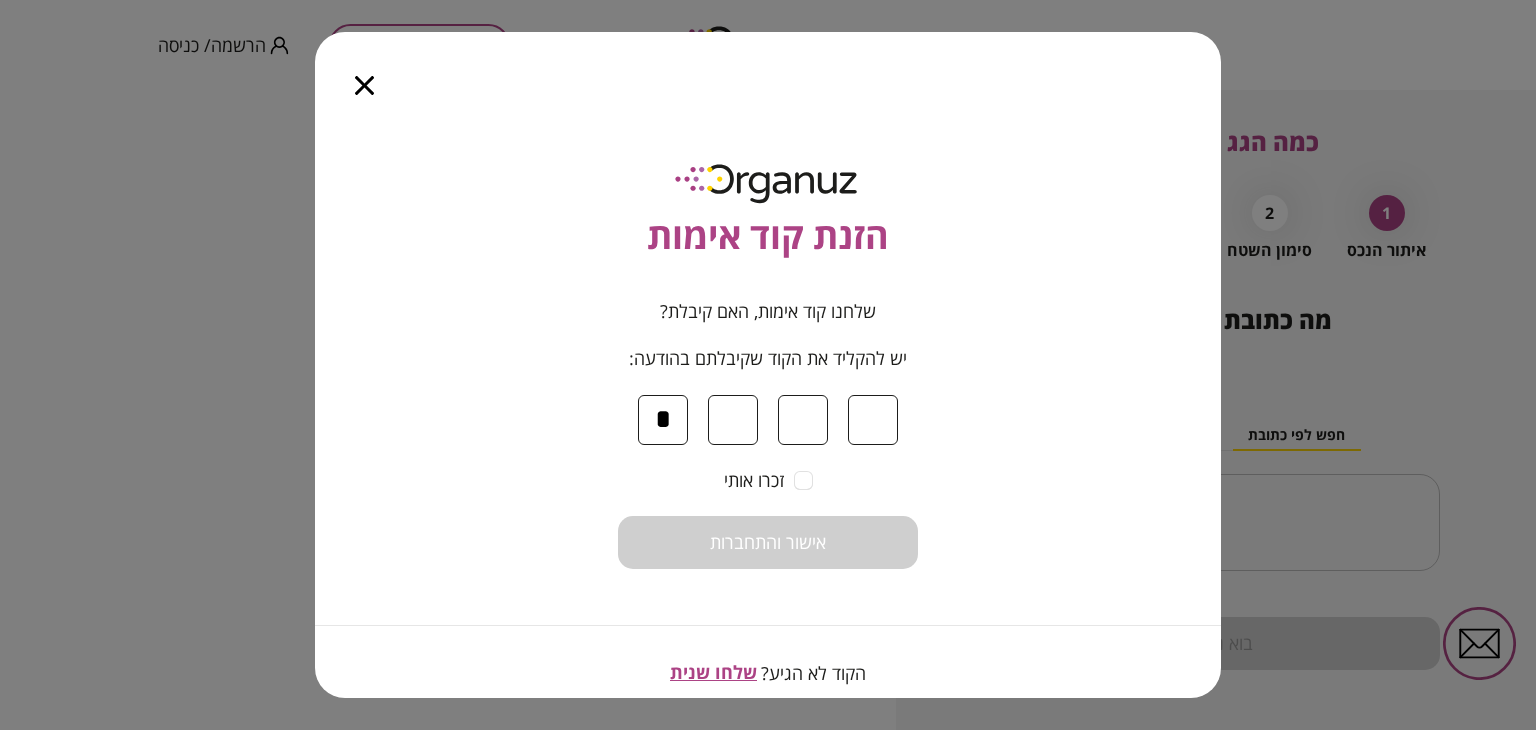 type on "*" 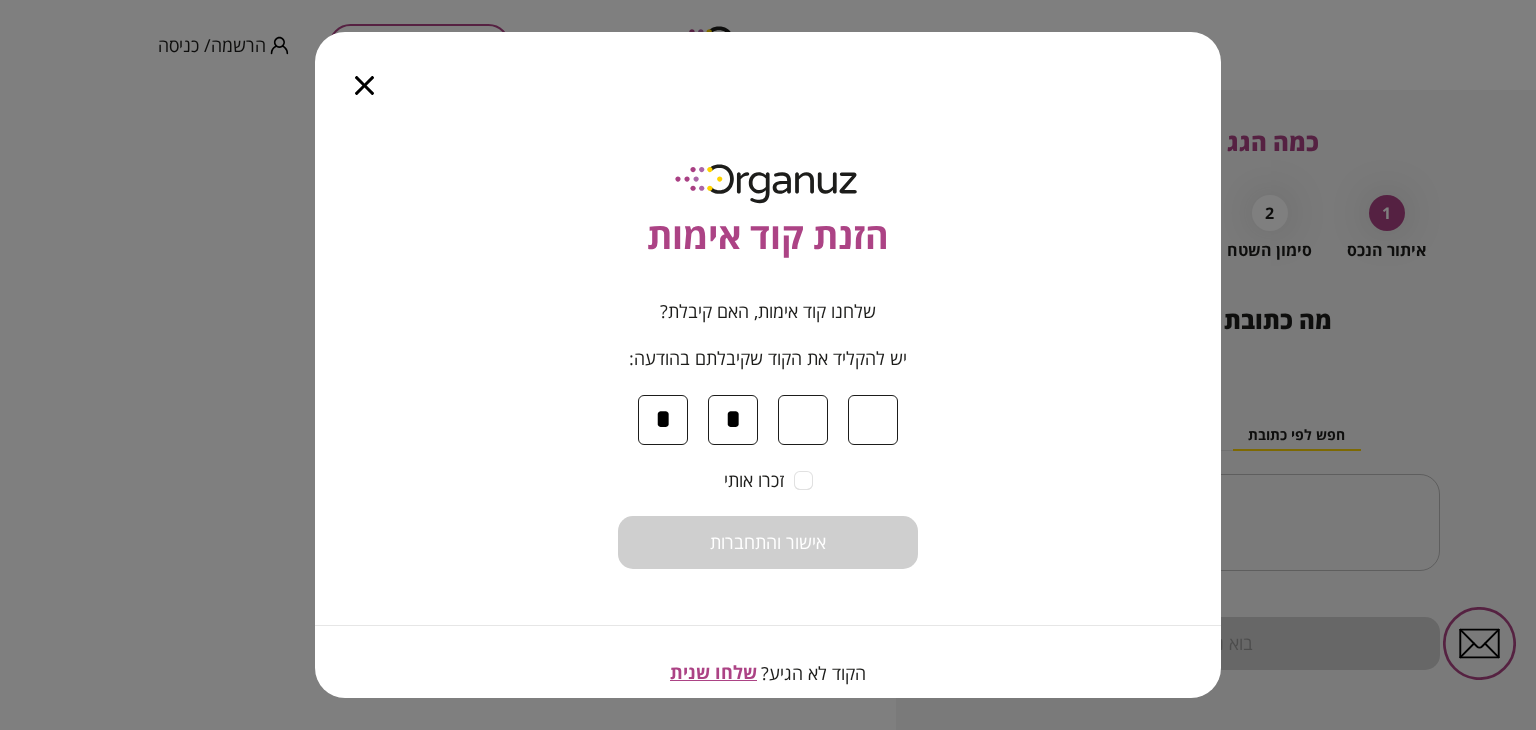 type on "*" 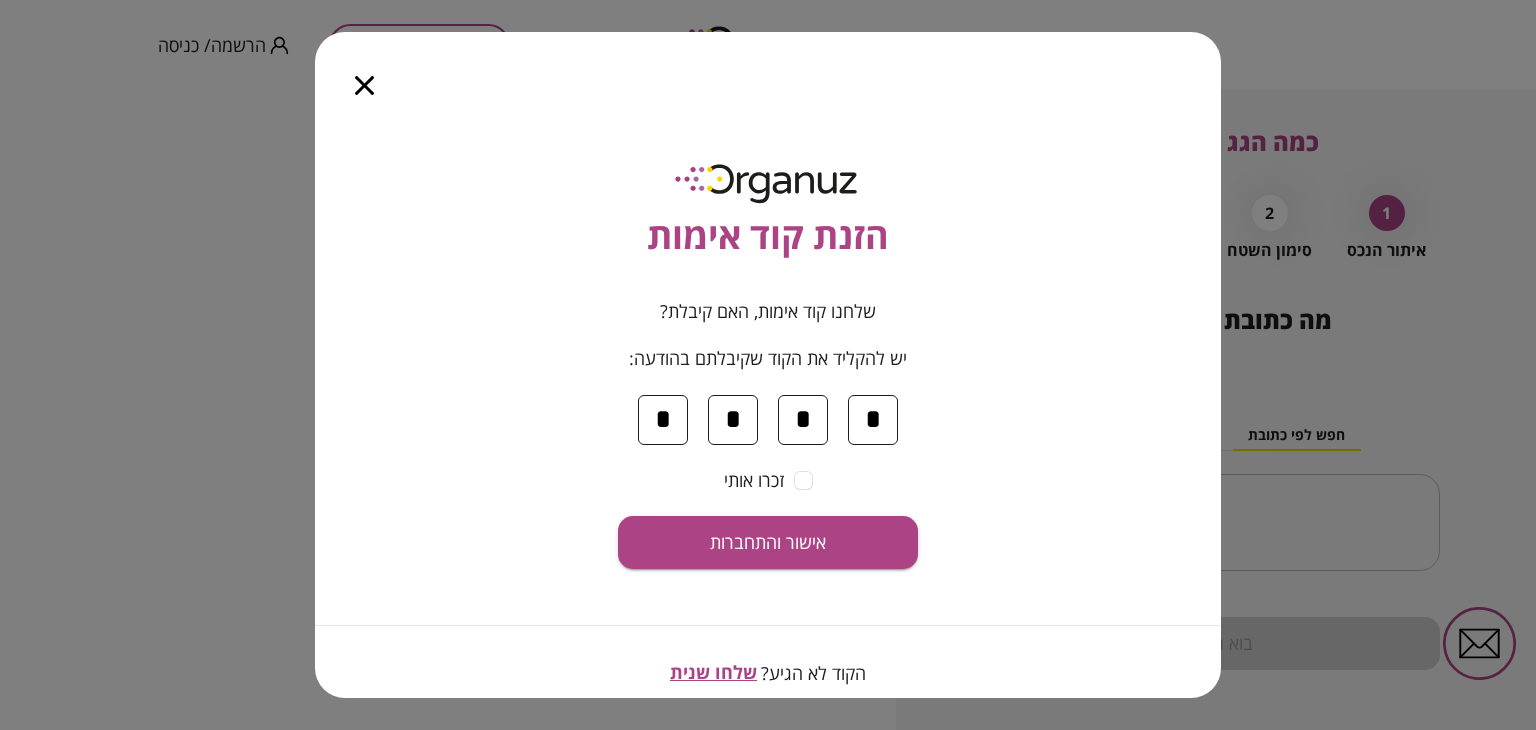 type on "*" 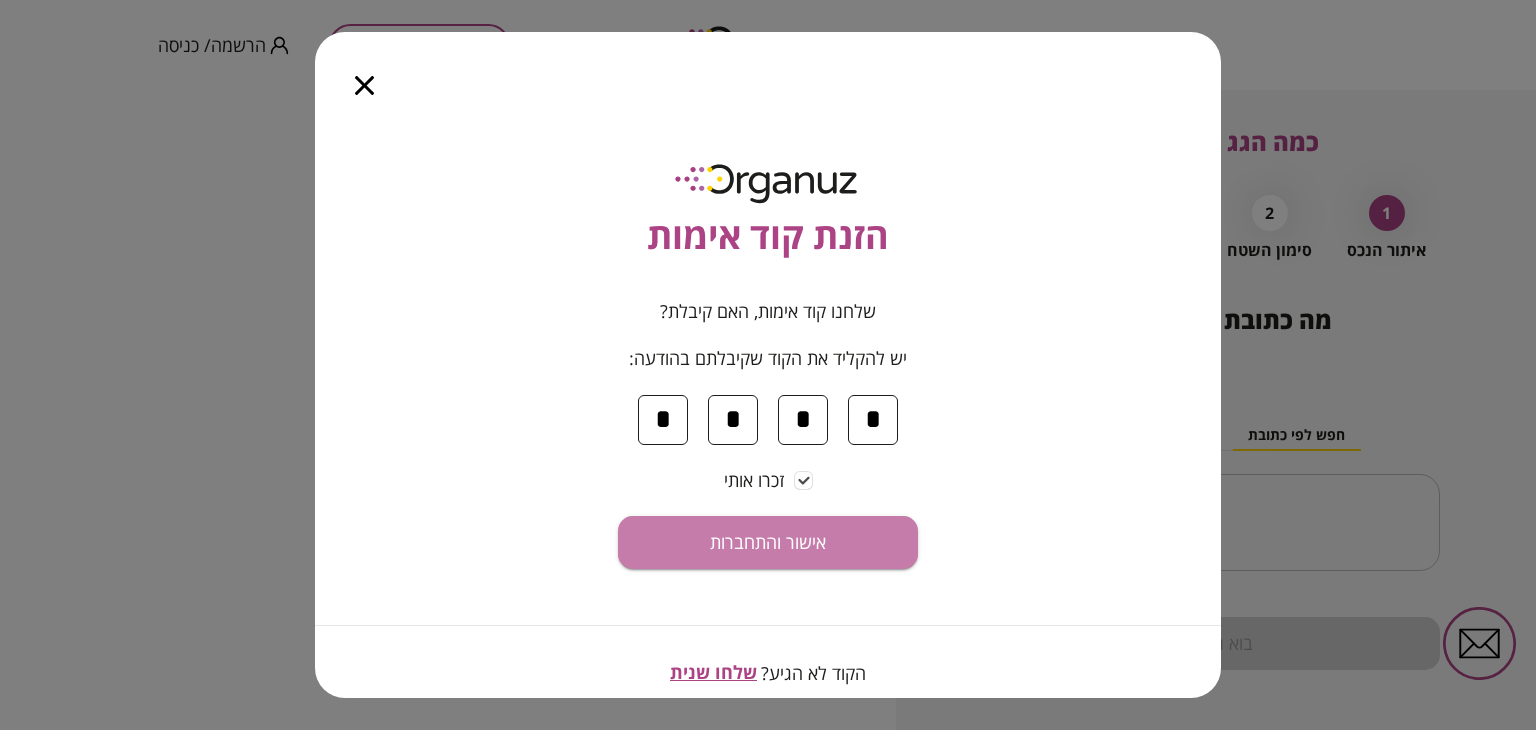 click on "אישור והתחברות" at bounding box center [768, 543] 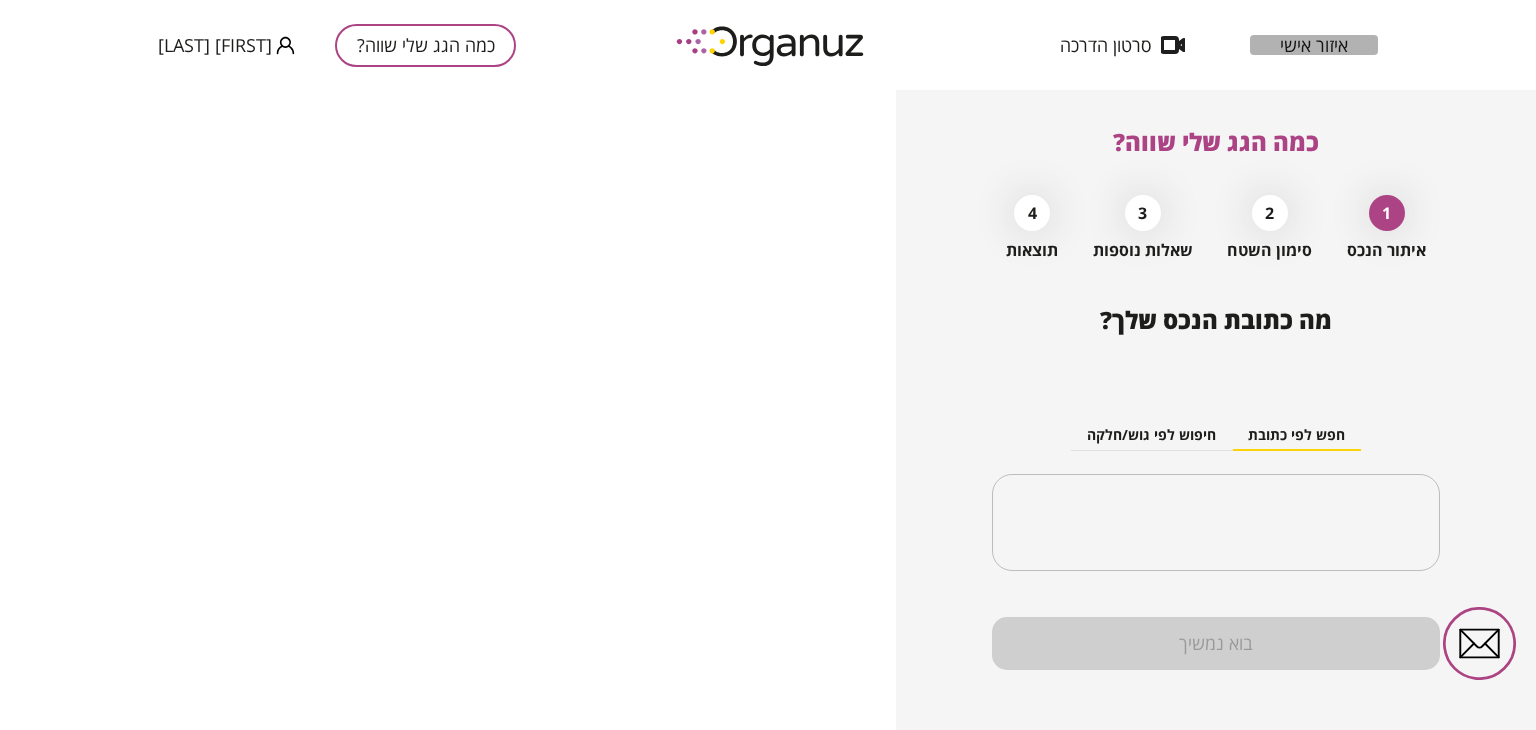 click on "איזור אישי" at bounding box center (1314, 45) 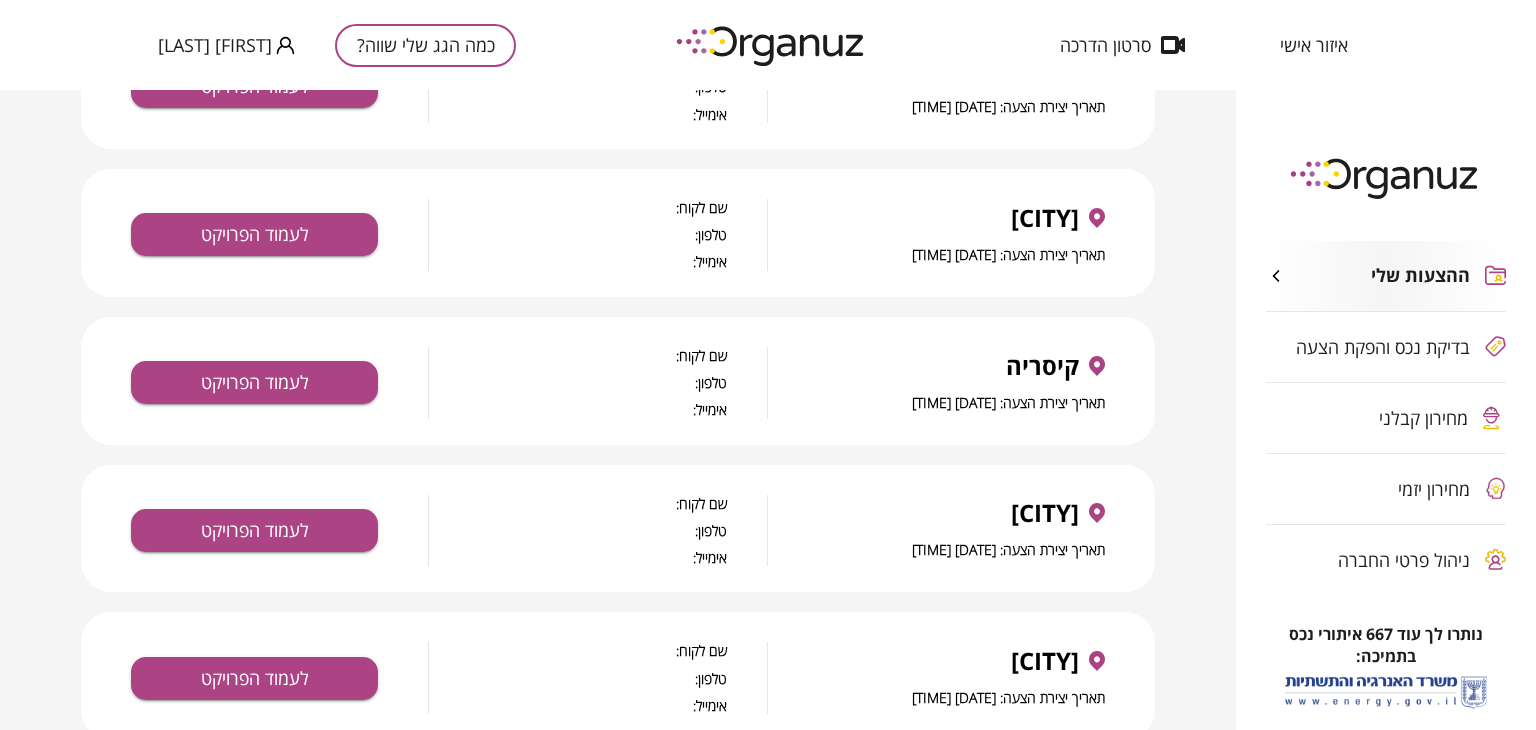scroll, scrollTop: 0, scrollLeft: 0, axis: both 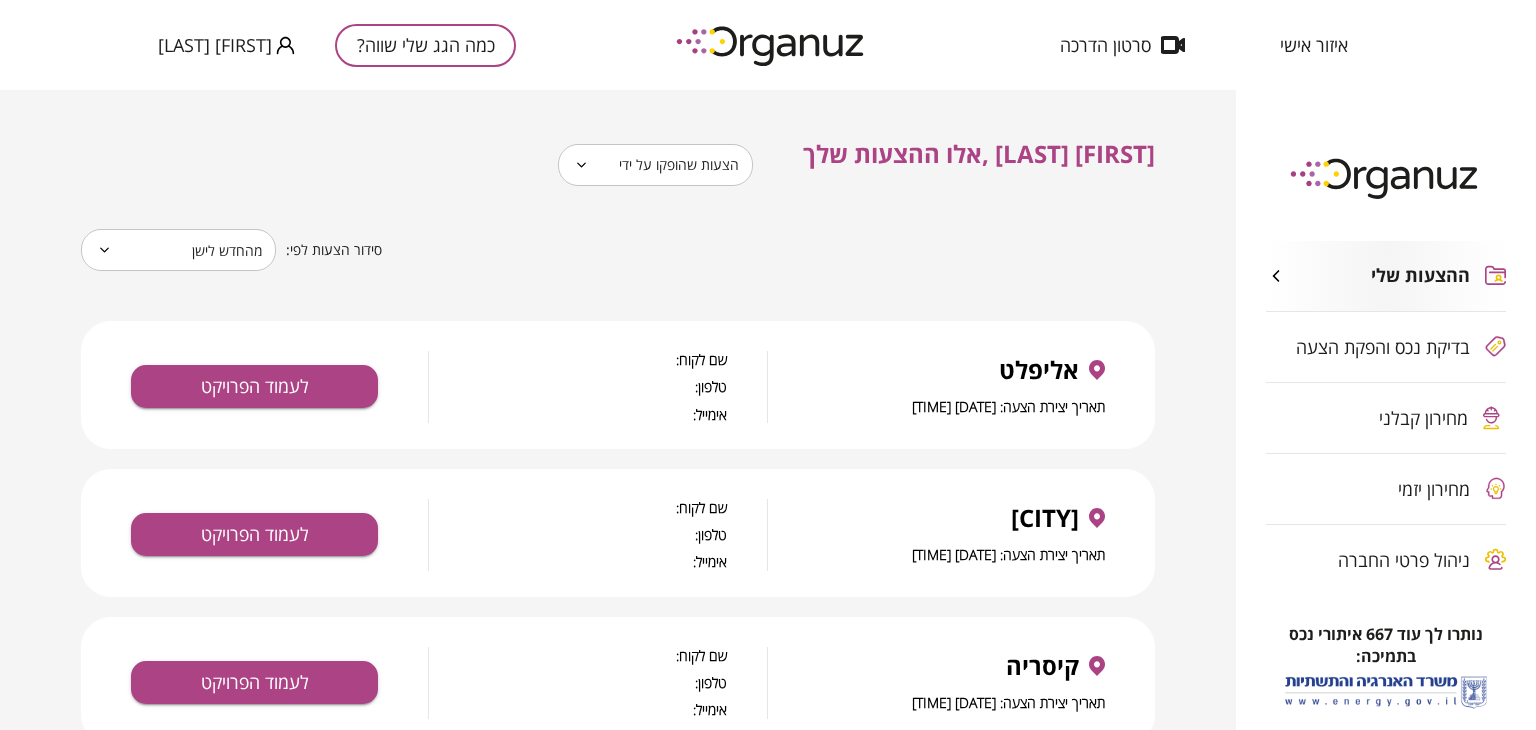 click 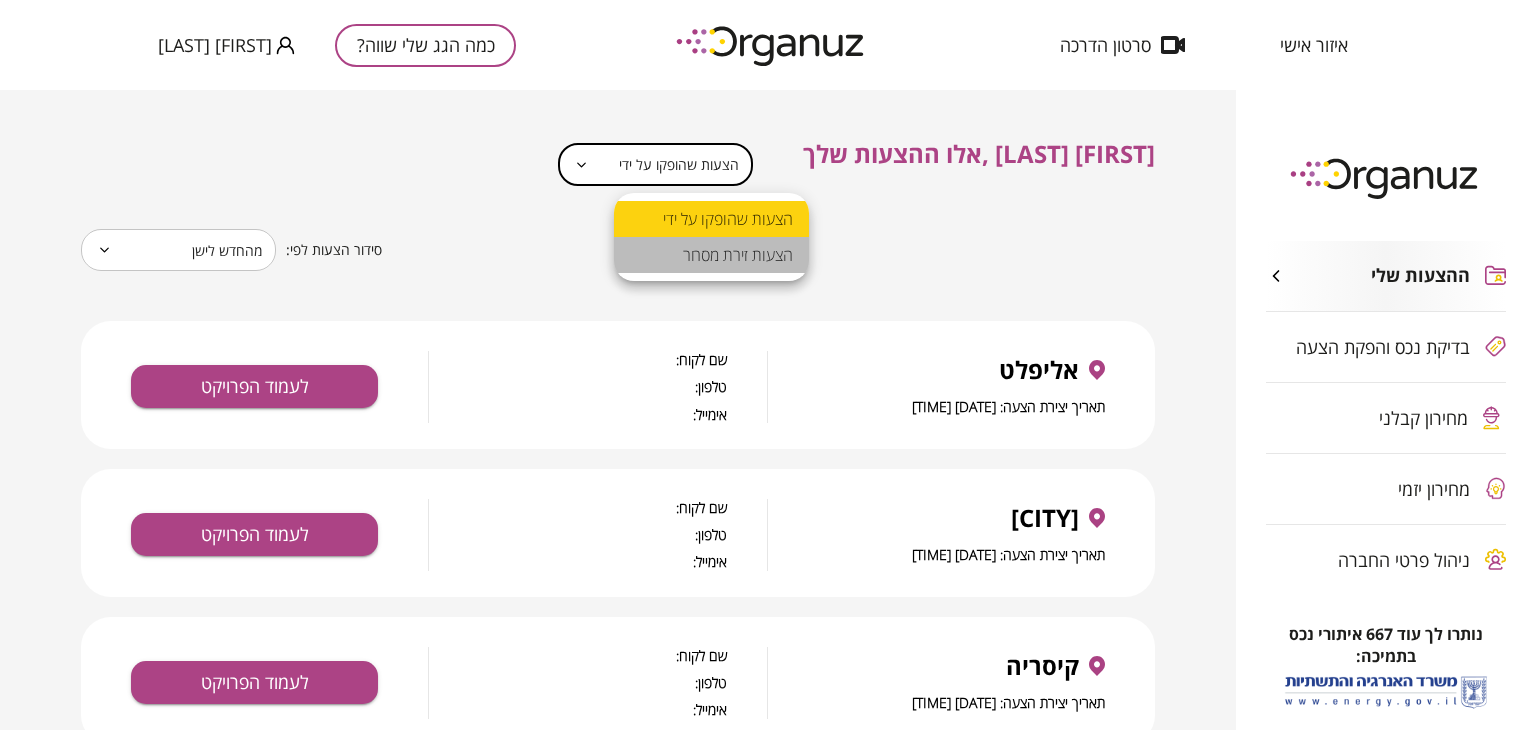 click on "הצעות זירת מסחר" at bounding box center [711, 255] 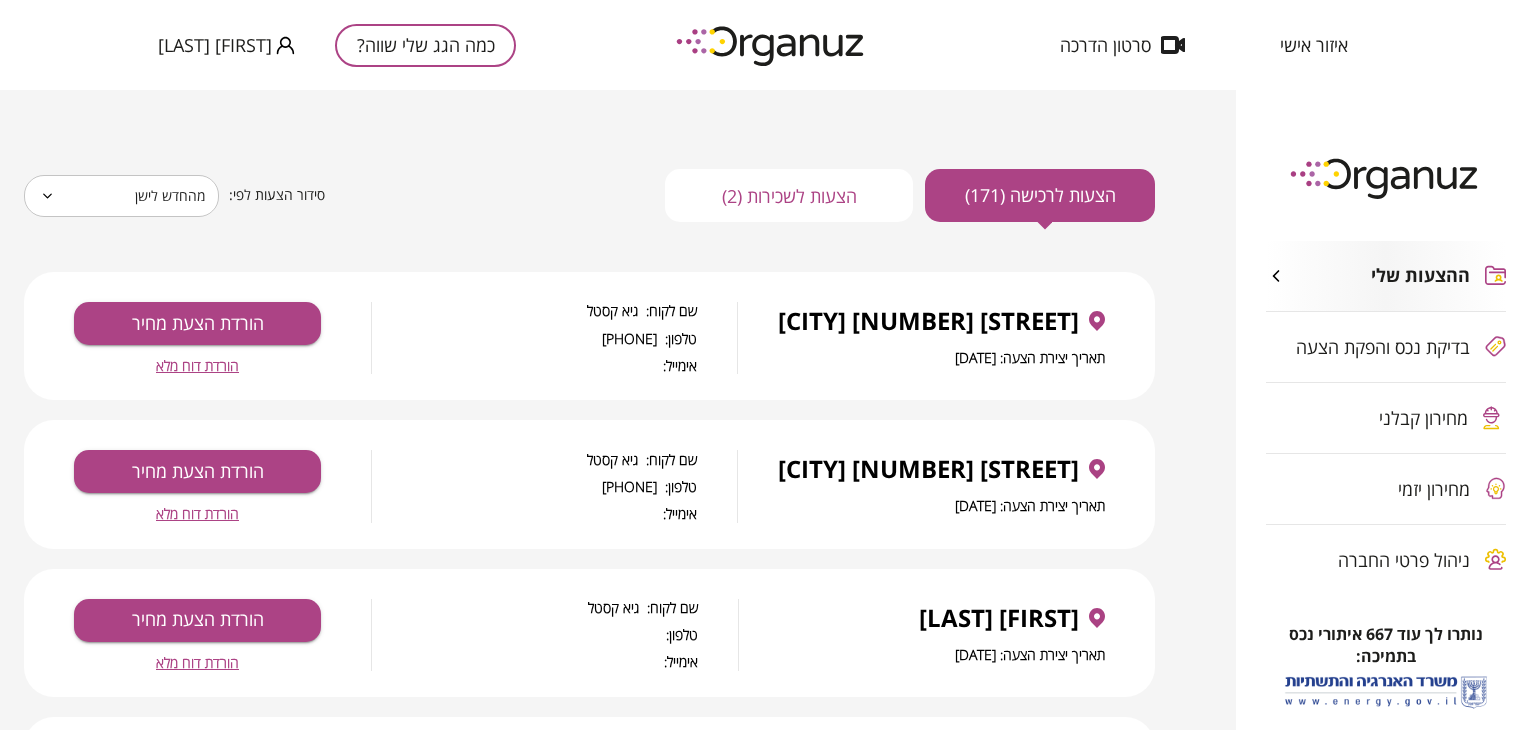 scroll, scrollTop: 200, scrollLeft: 0, axis: vertical 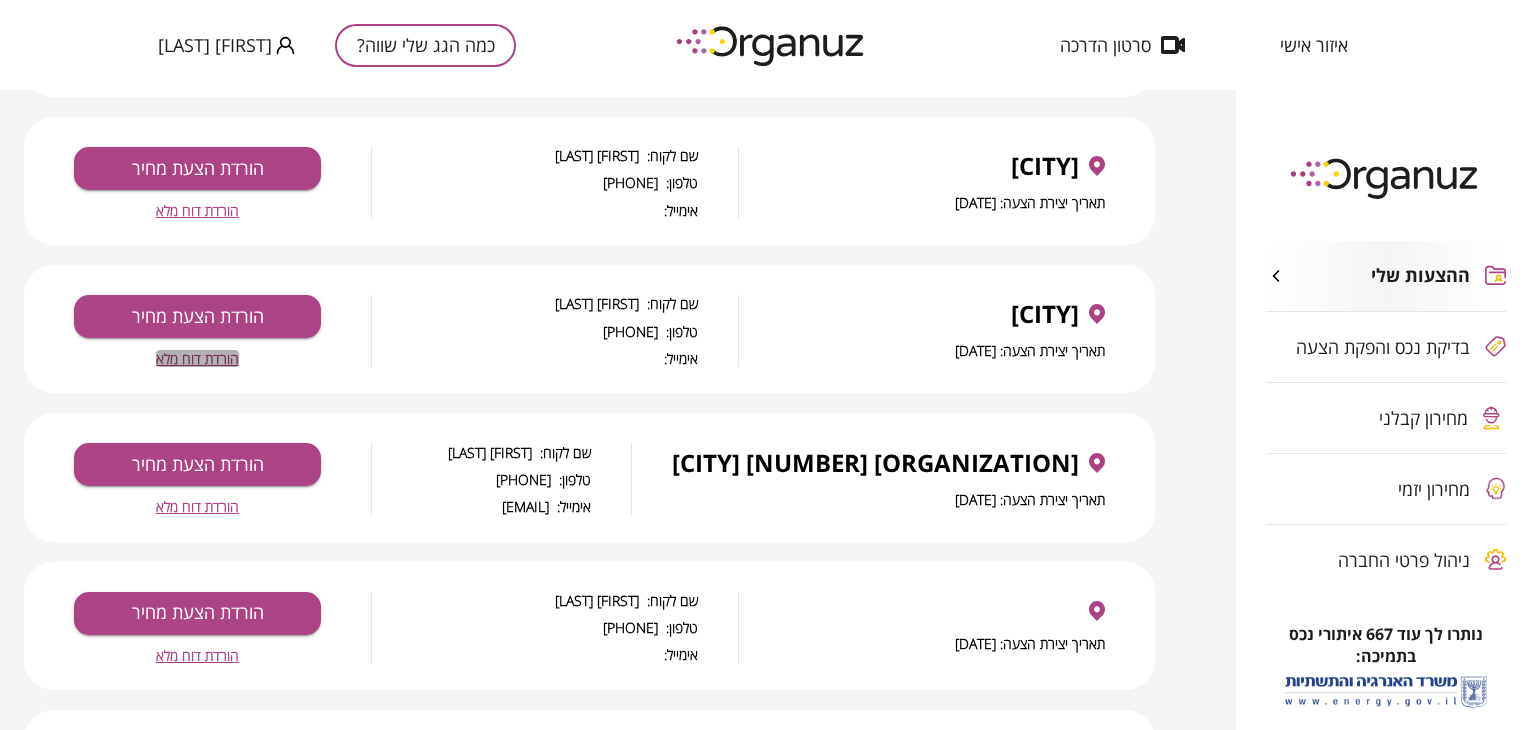 click on "הורדת דוח מלא" at bounding box center [197, 358] 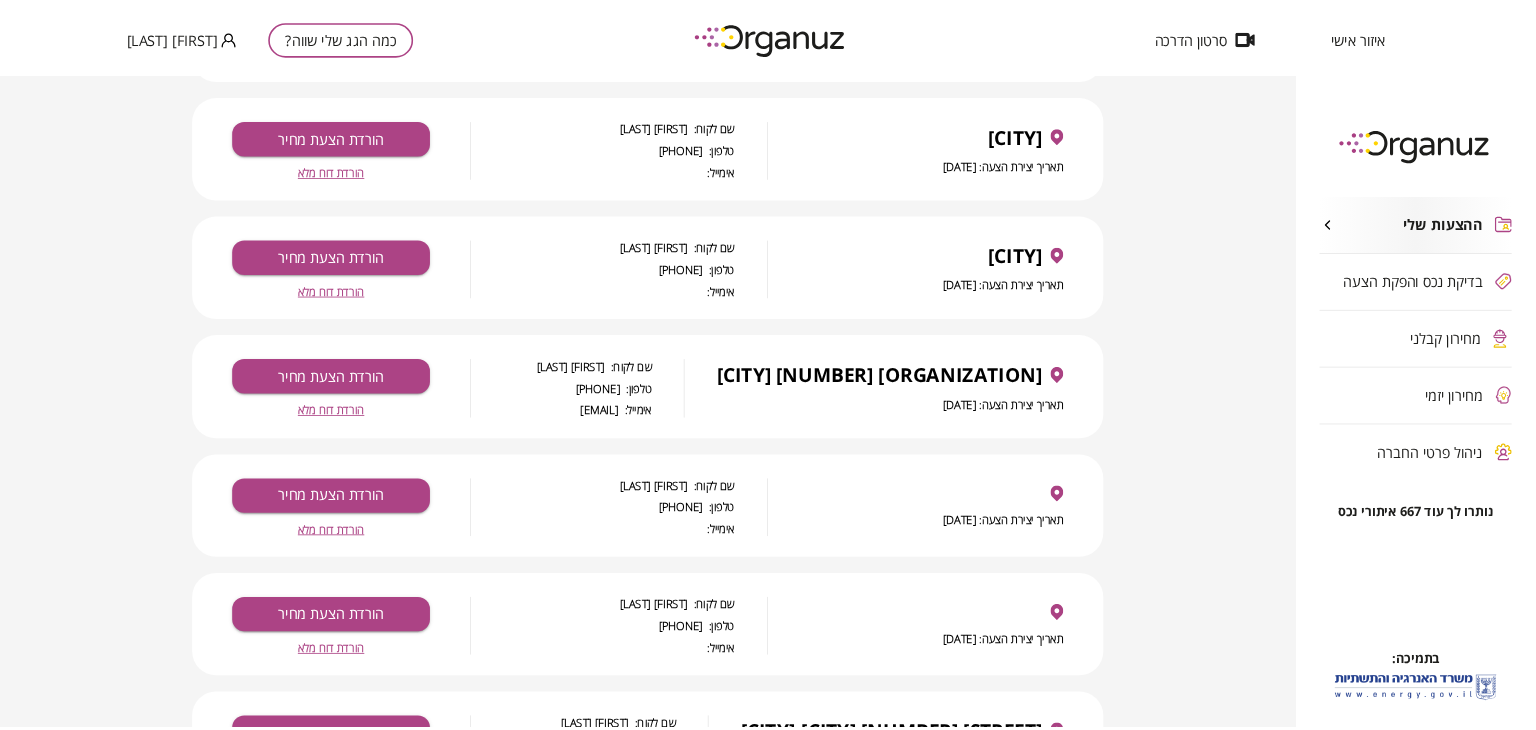 scroll, scrollTop: 700, scrollLeft: 0, axis: vertical 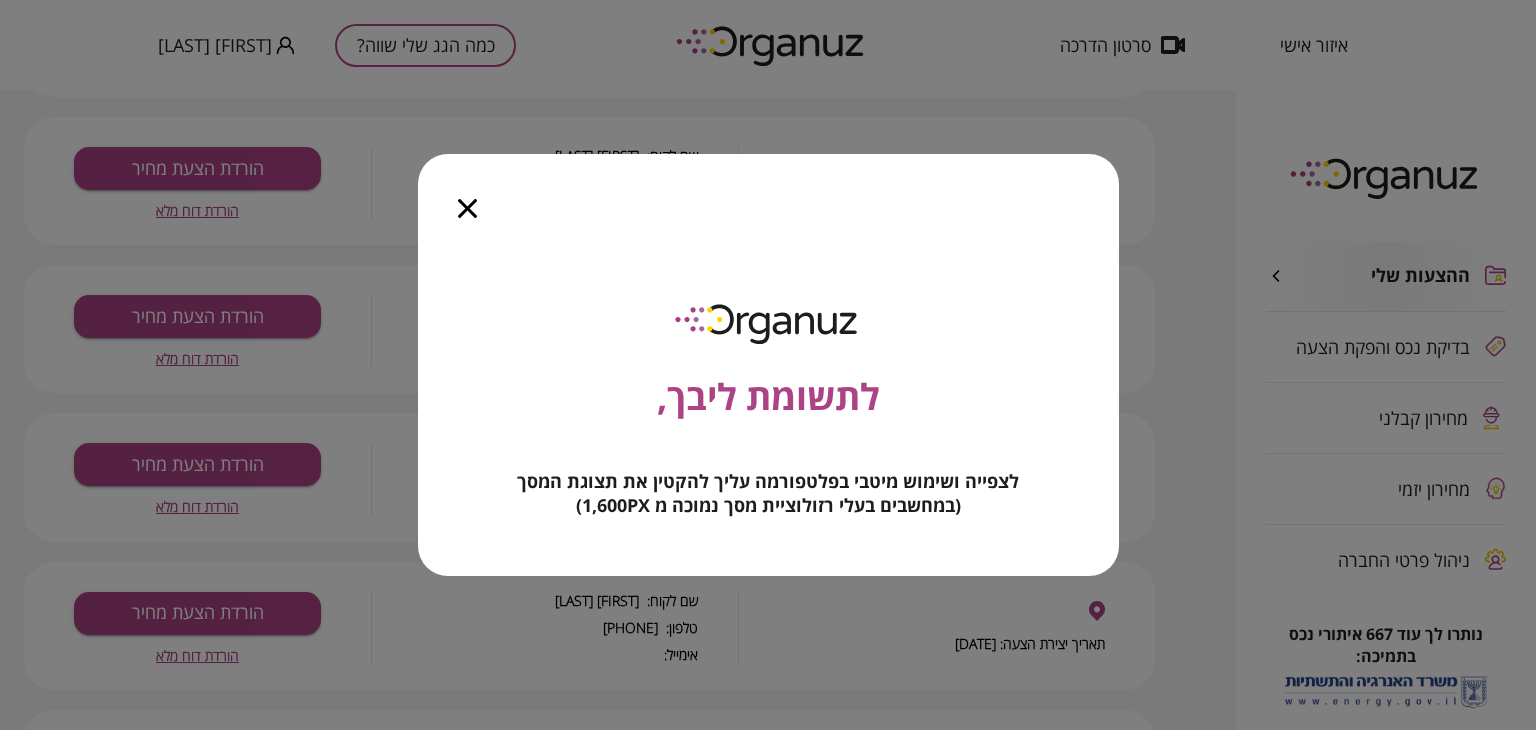 click 